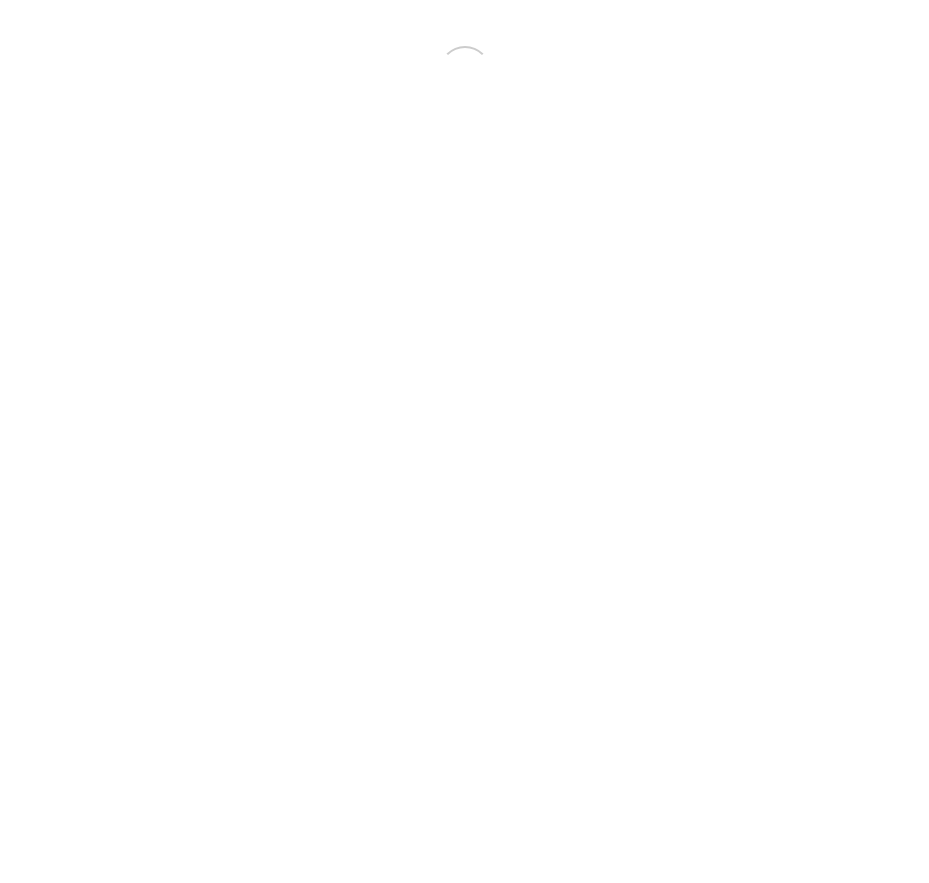 scroll, scrollTop: 0, scrollLeft: 0, axis: both 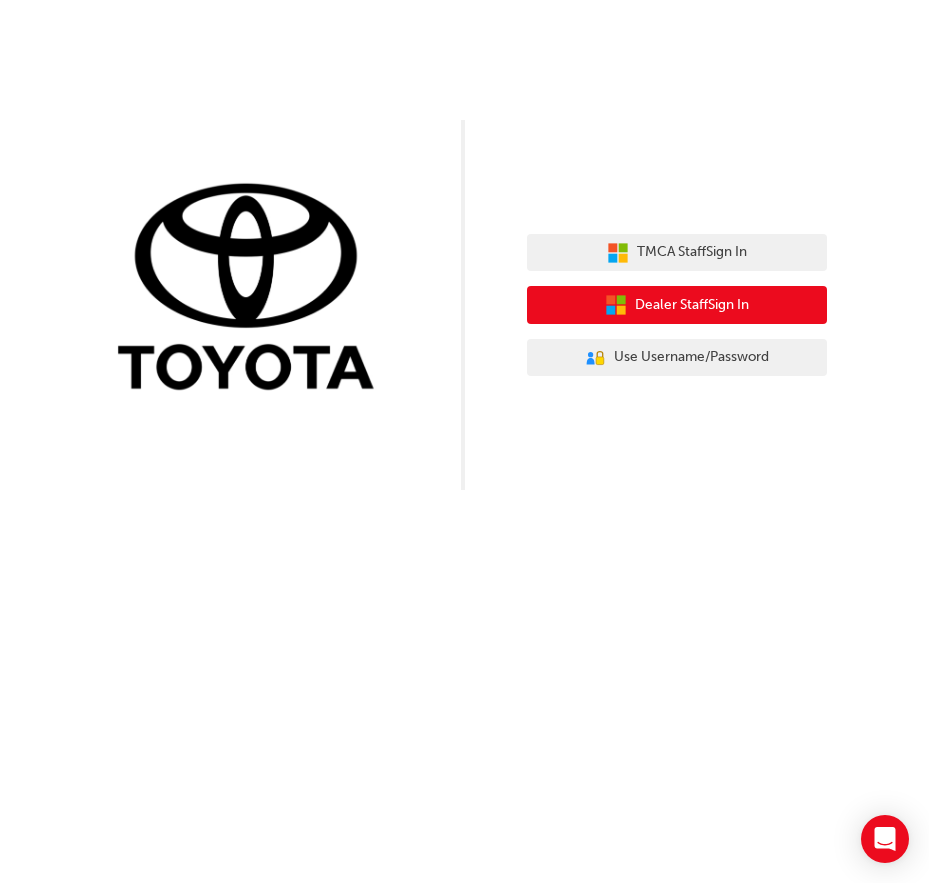 click on "Dealer Staff  Sign In" at bounding box center [677, 305] 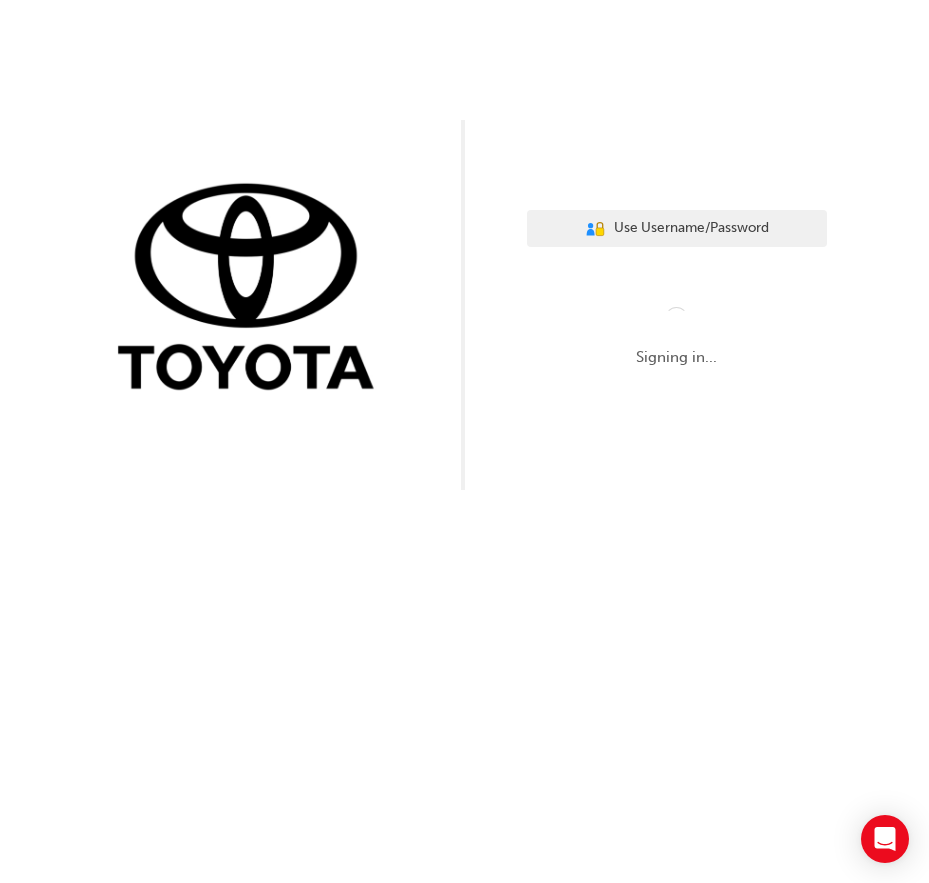 scroll, scrollTop: 0, scrollLeft: 0, axis: both 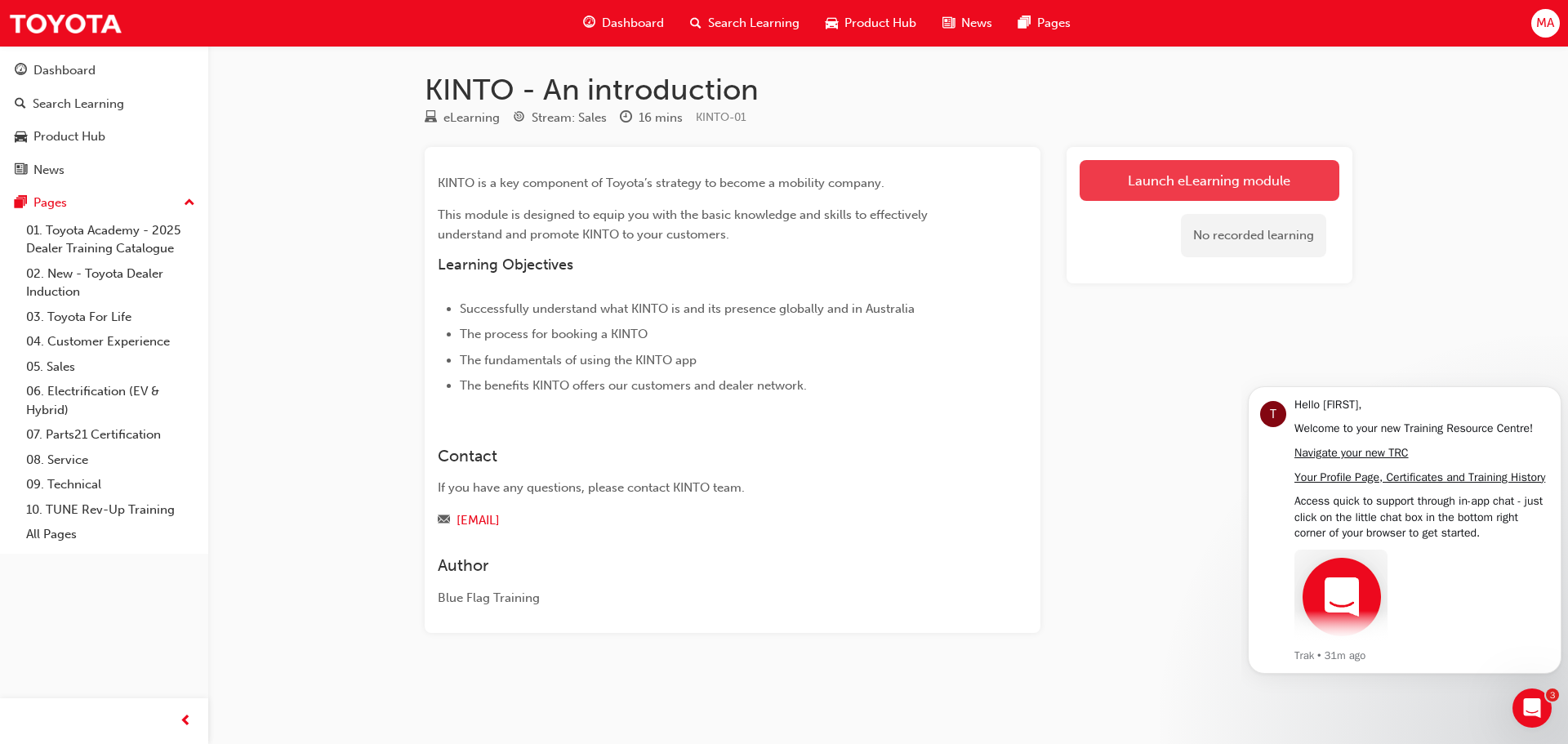 click on "Launch eLearning module" at bounding box center (1209, 180) 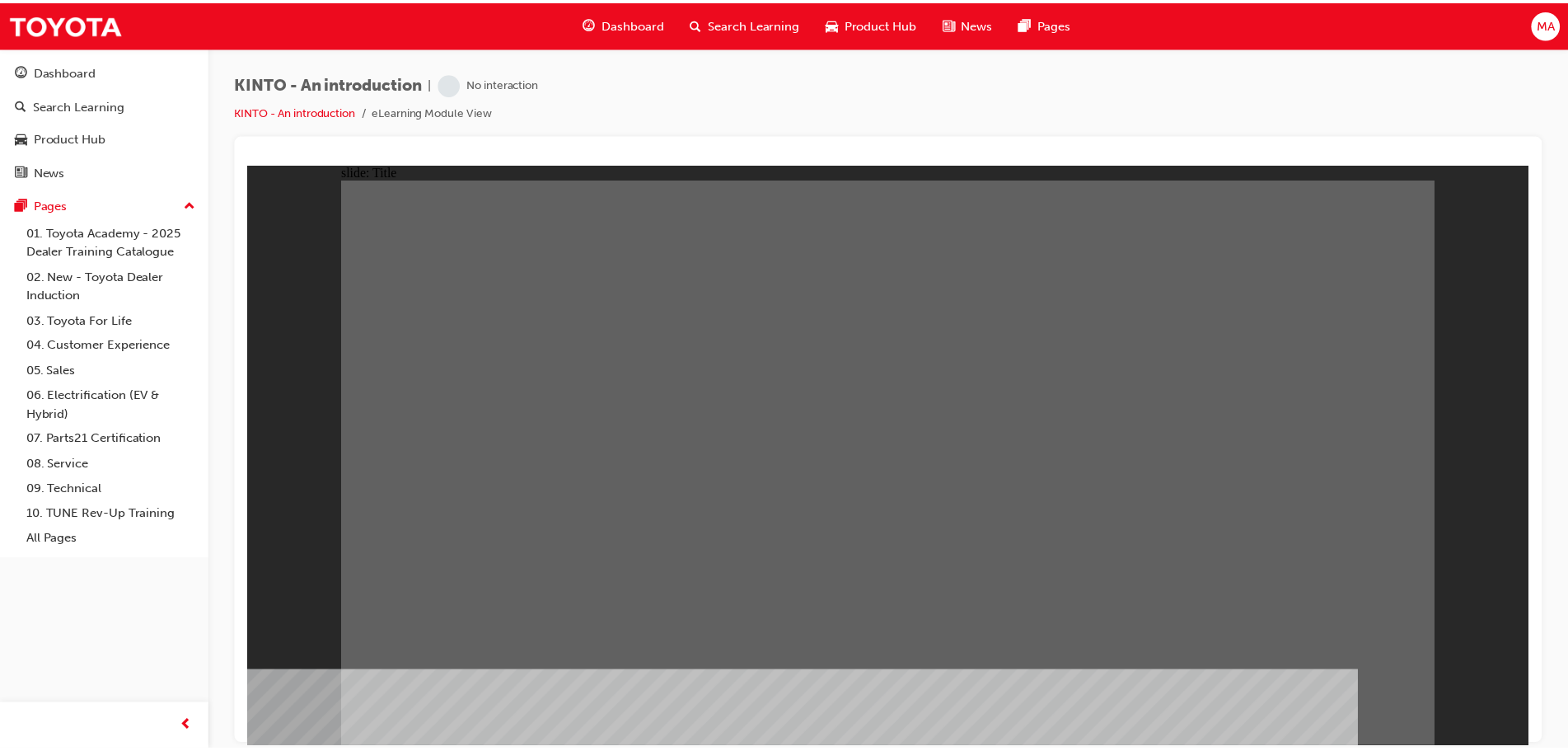 scroll, scrollTop: 0, scrollLeft: 0, axis: both 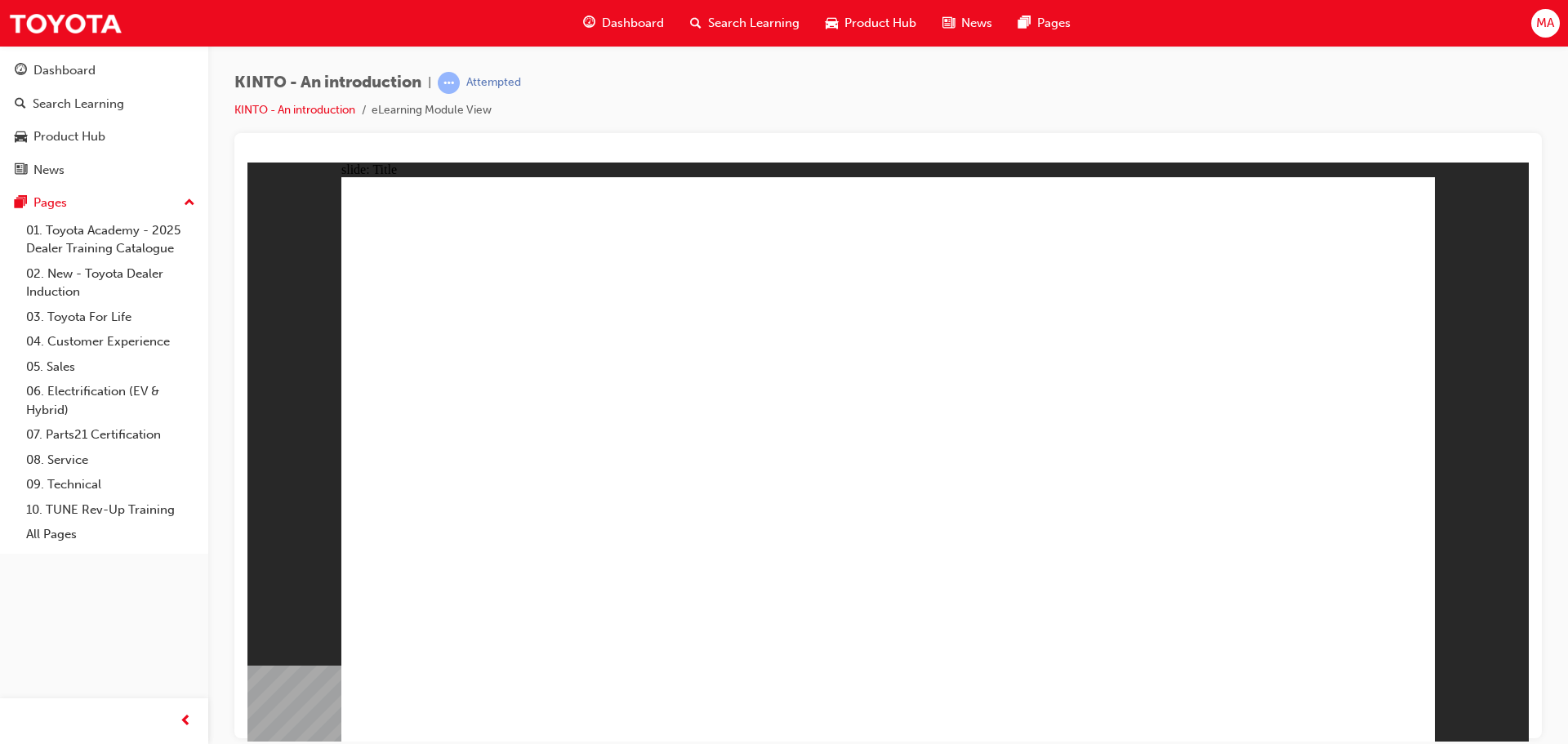 click 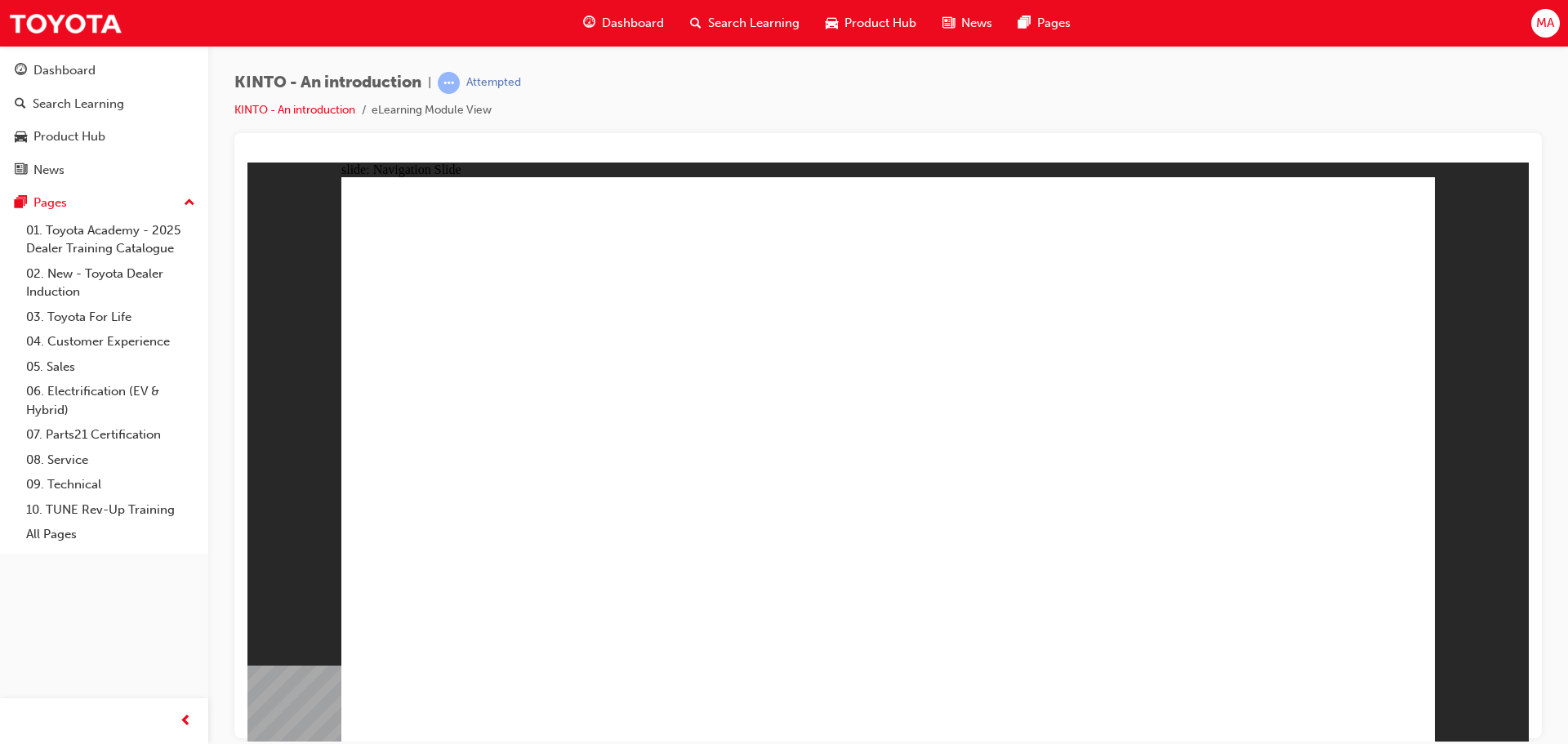 click 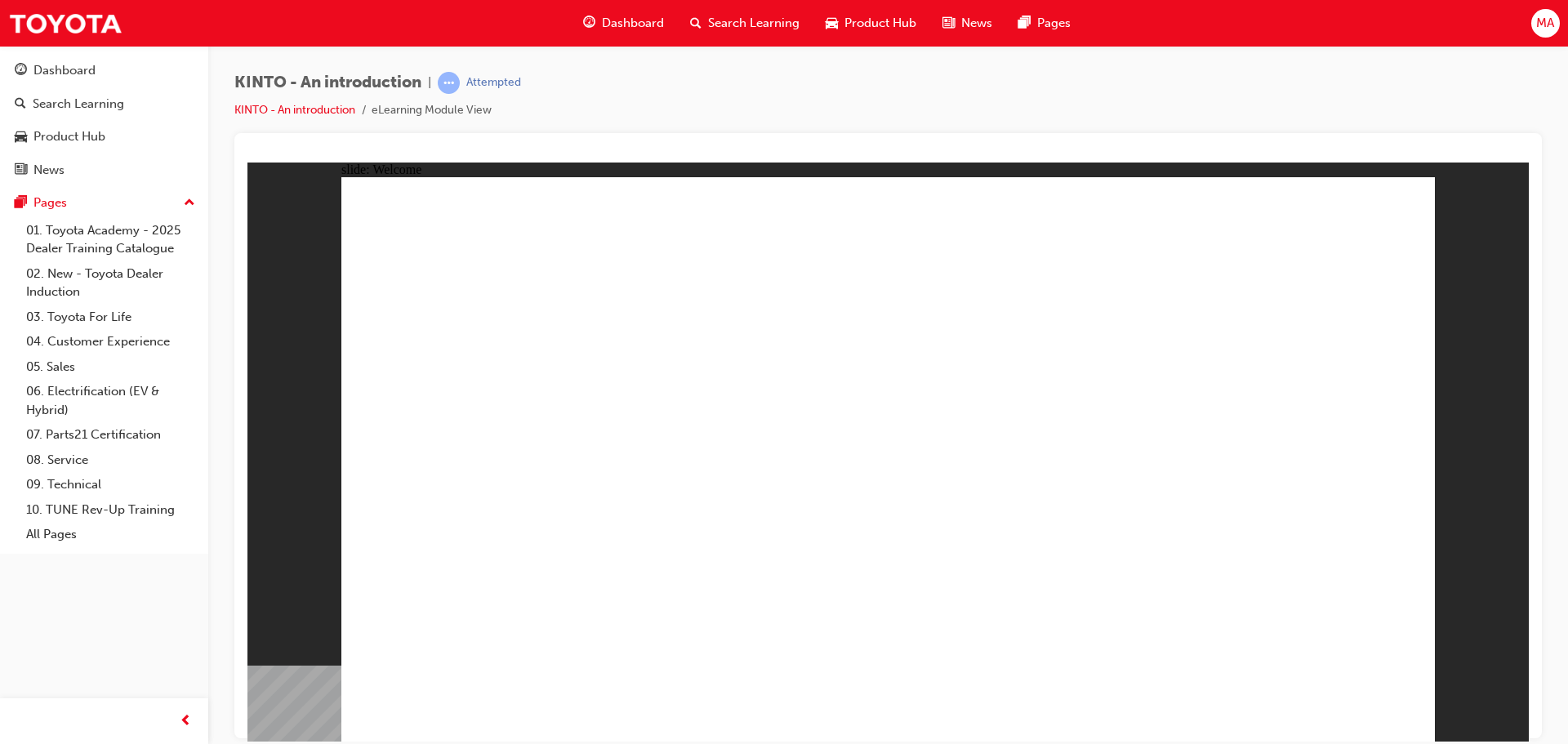 click 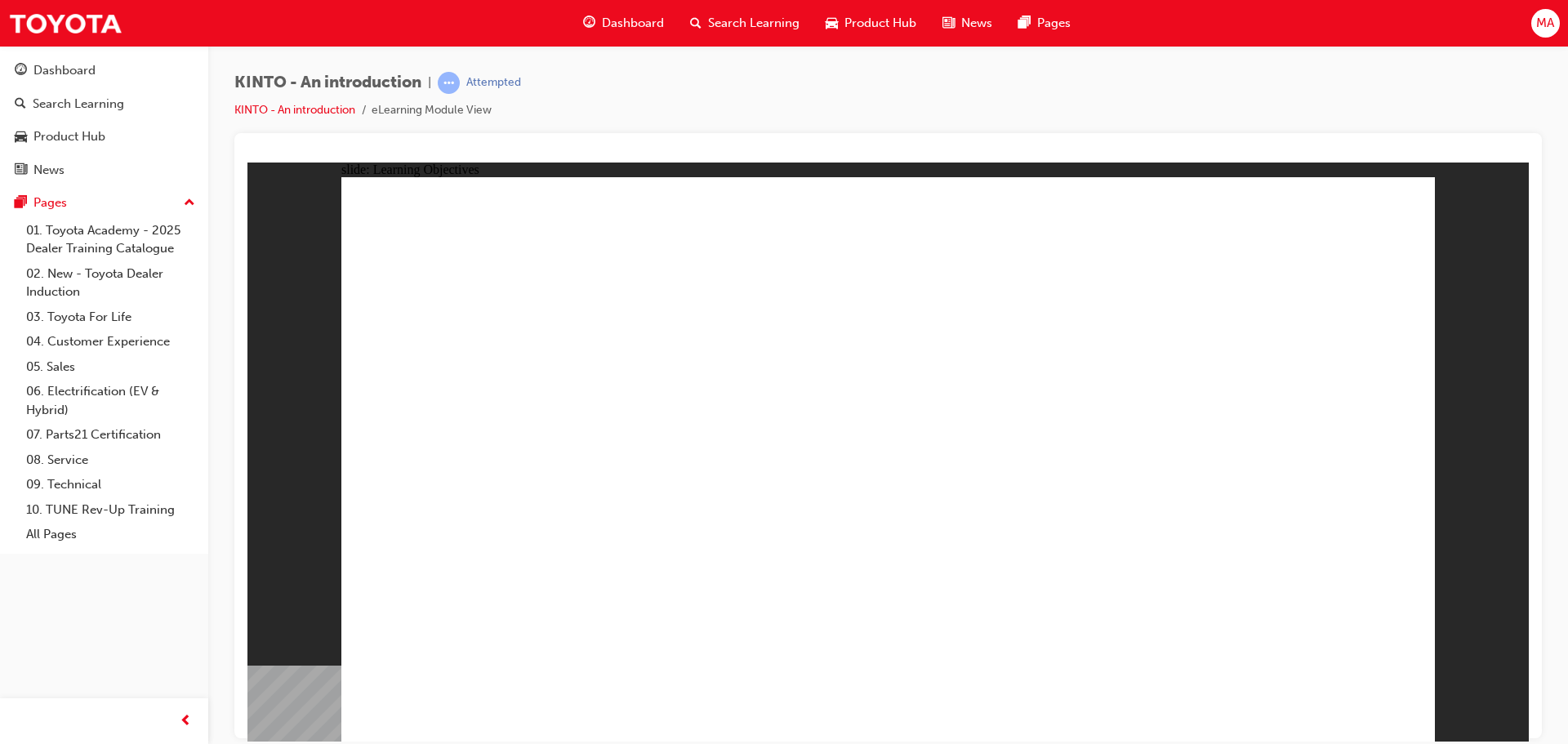 click 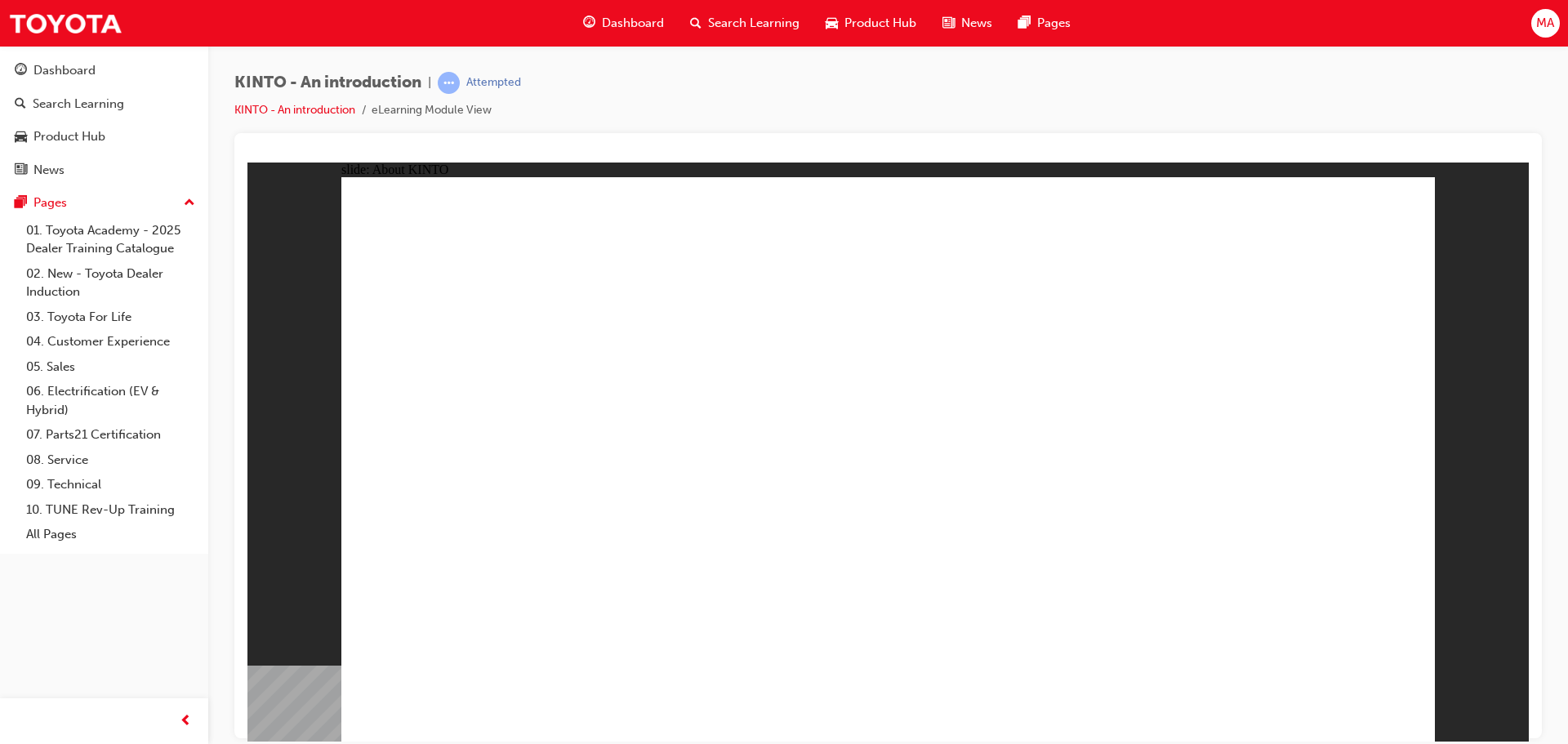 click 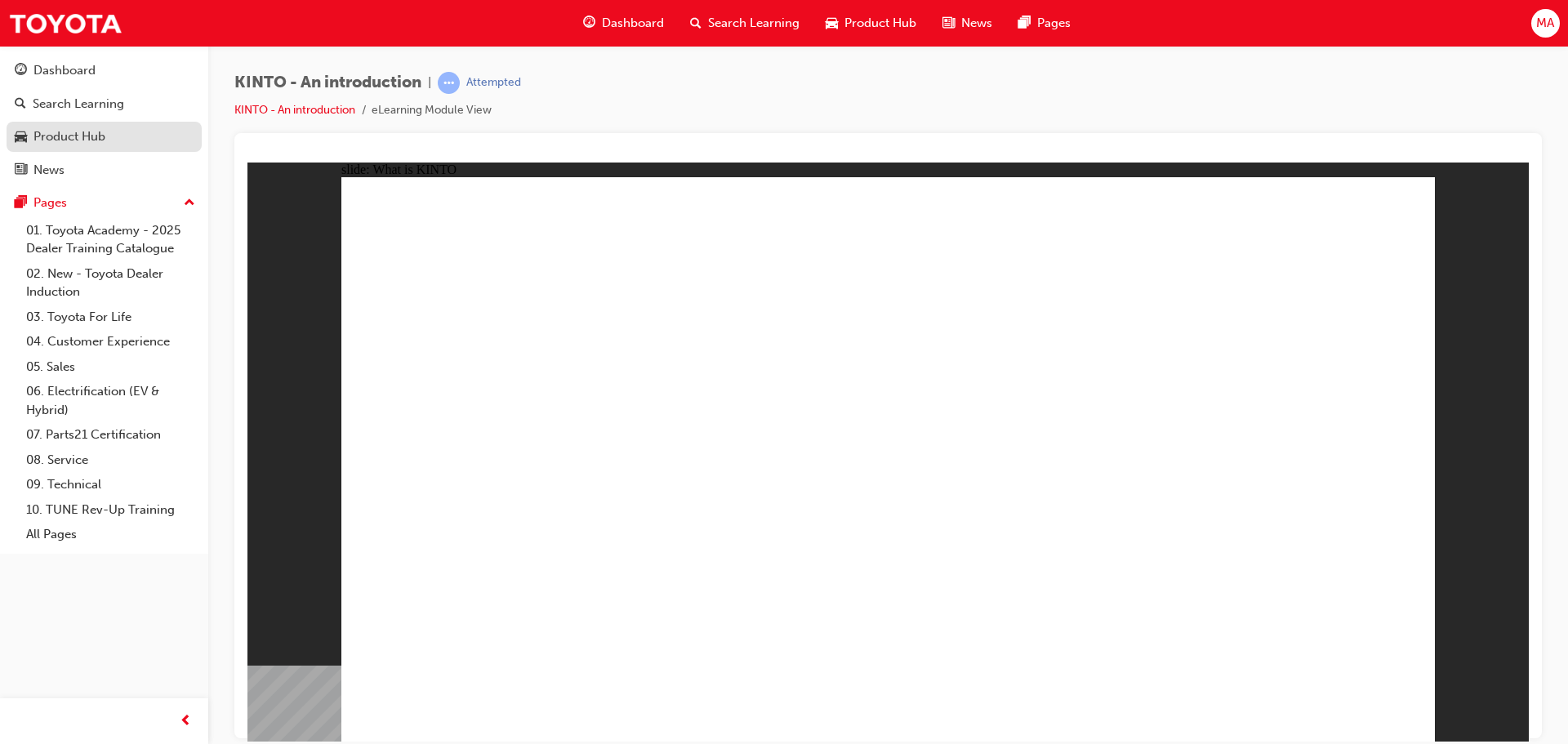 click on "Product Hub" at bounding box center [69, 136] 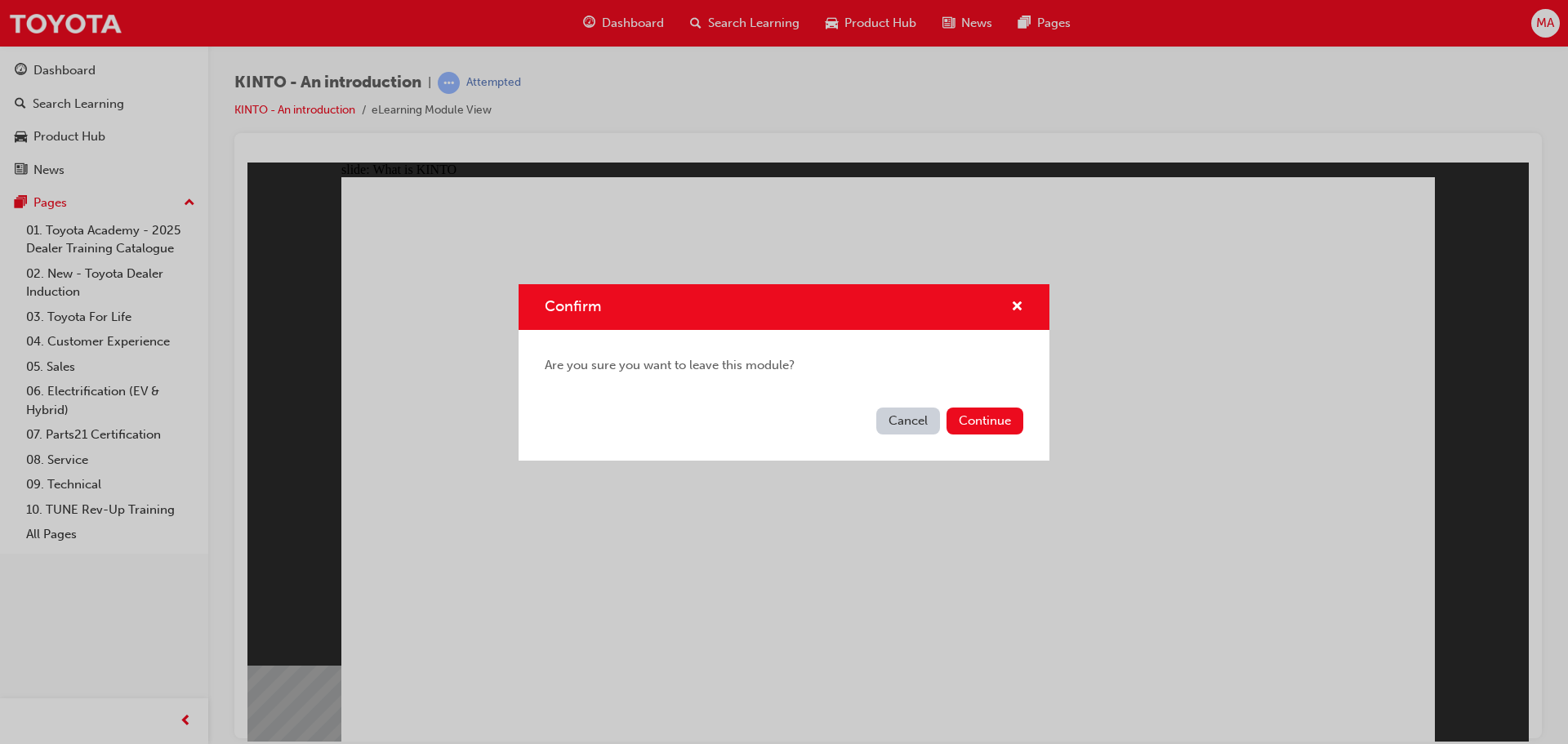 drag, startPoint x: 904, startPoint y: 415, endPoint x: 660, endPoint y: 253, distance: 292.8822 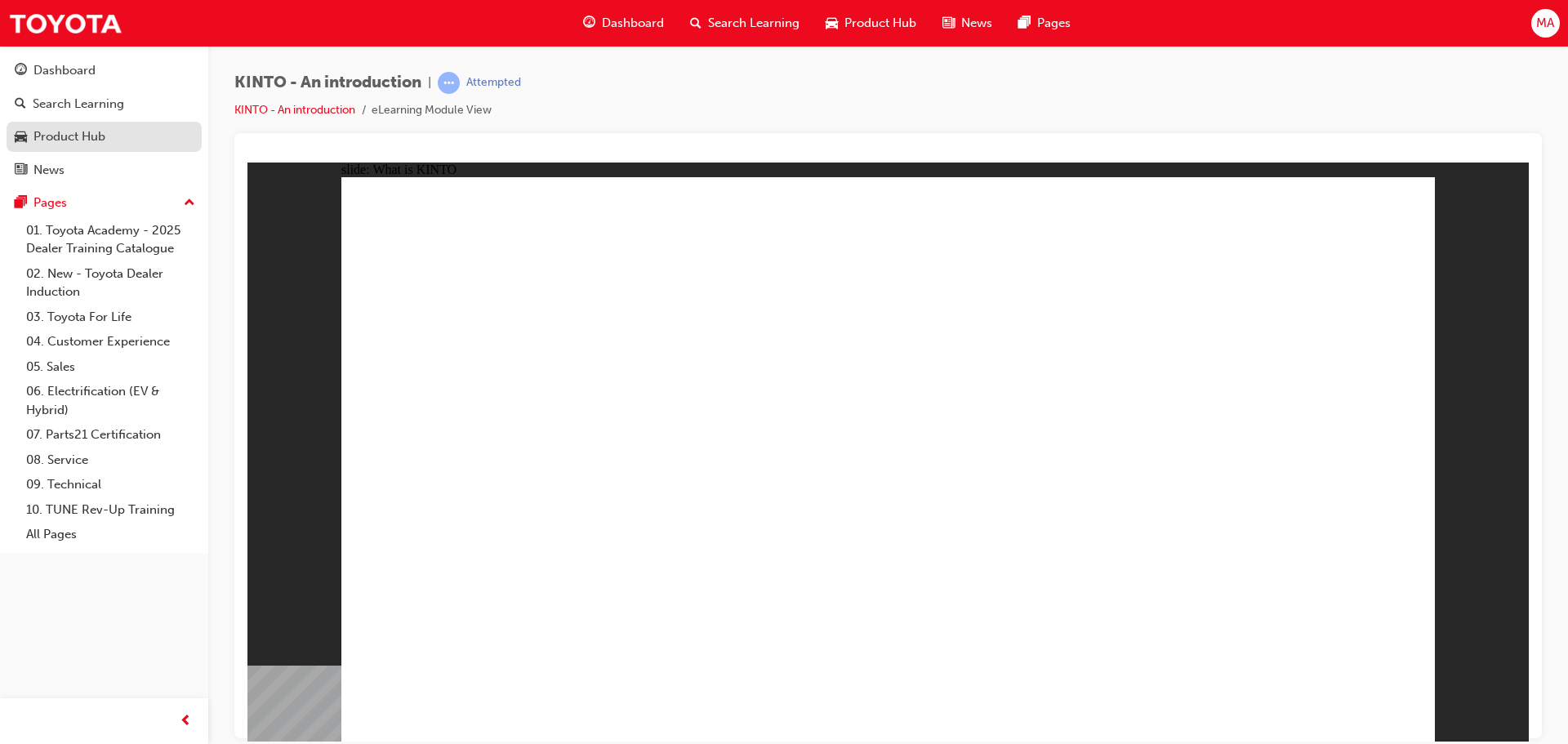 click on "Product Hub" at bounding box center [69, 136] 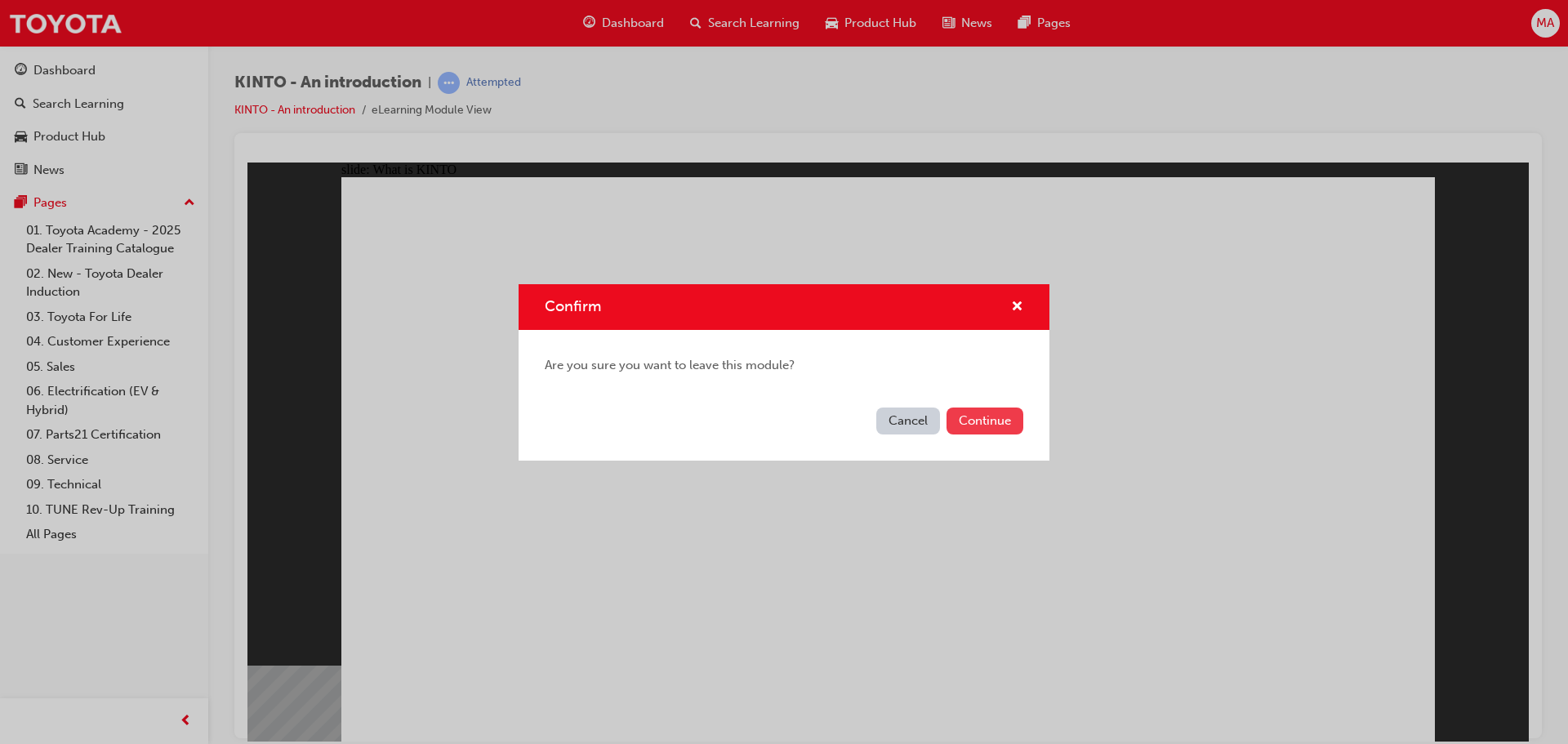 click on "Continue" at bounding box center (985, 421) 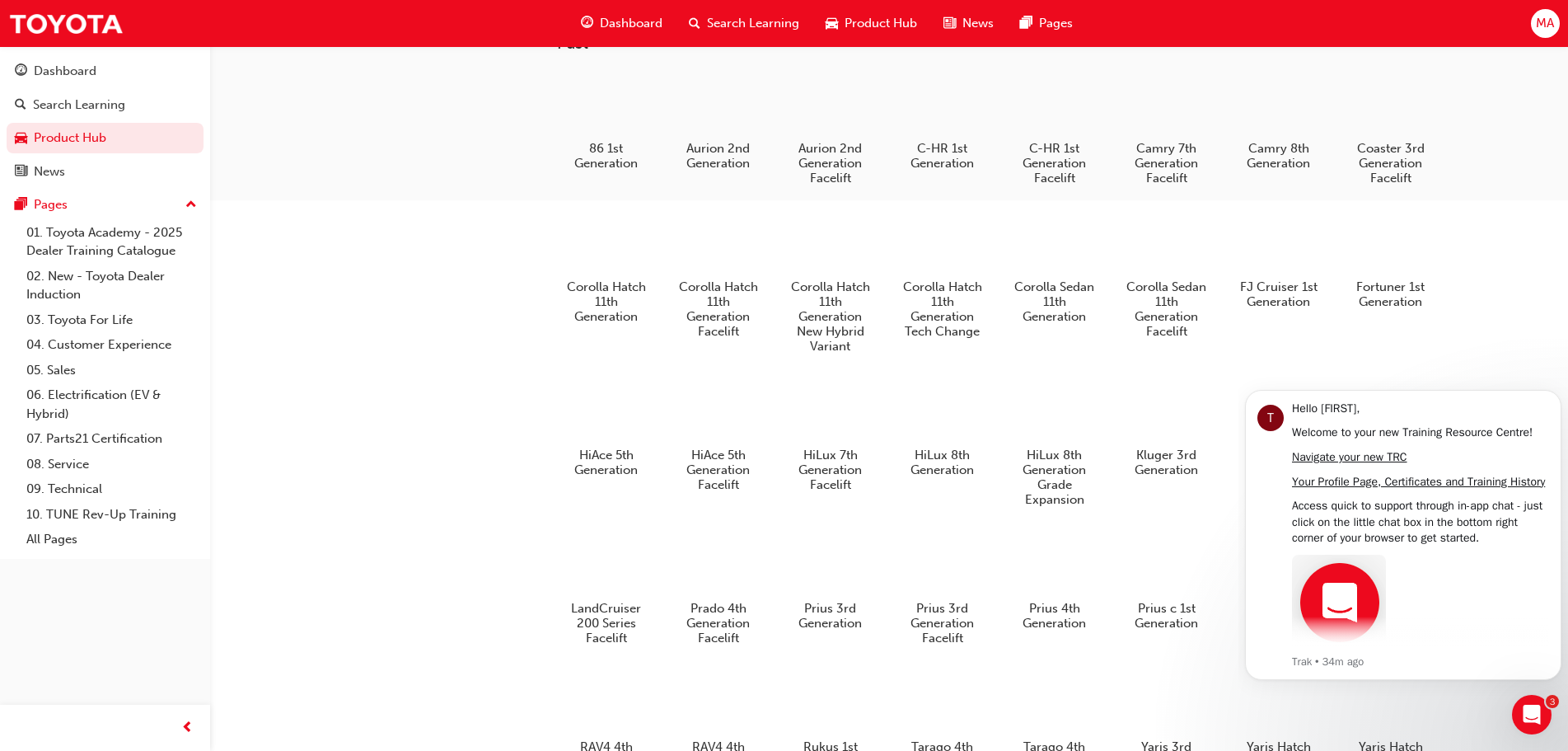 scroll, scrollTop: 659, scrollLeft: 0, axis: vertical 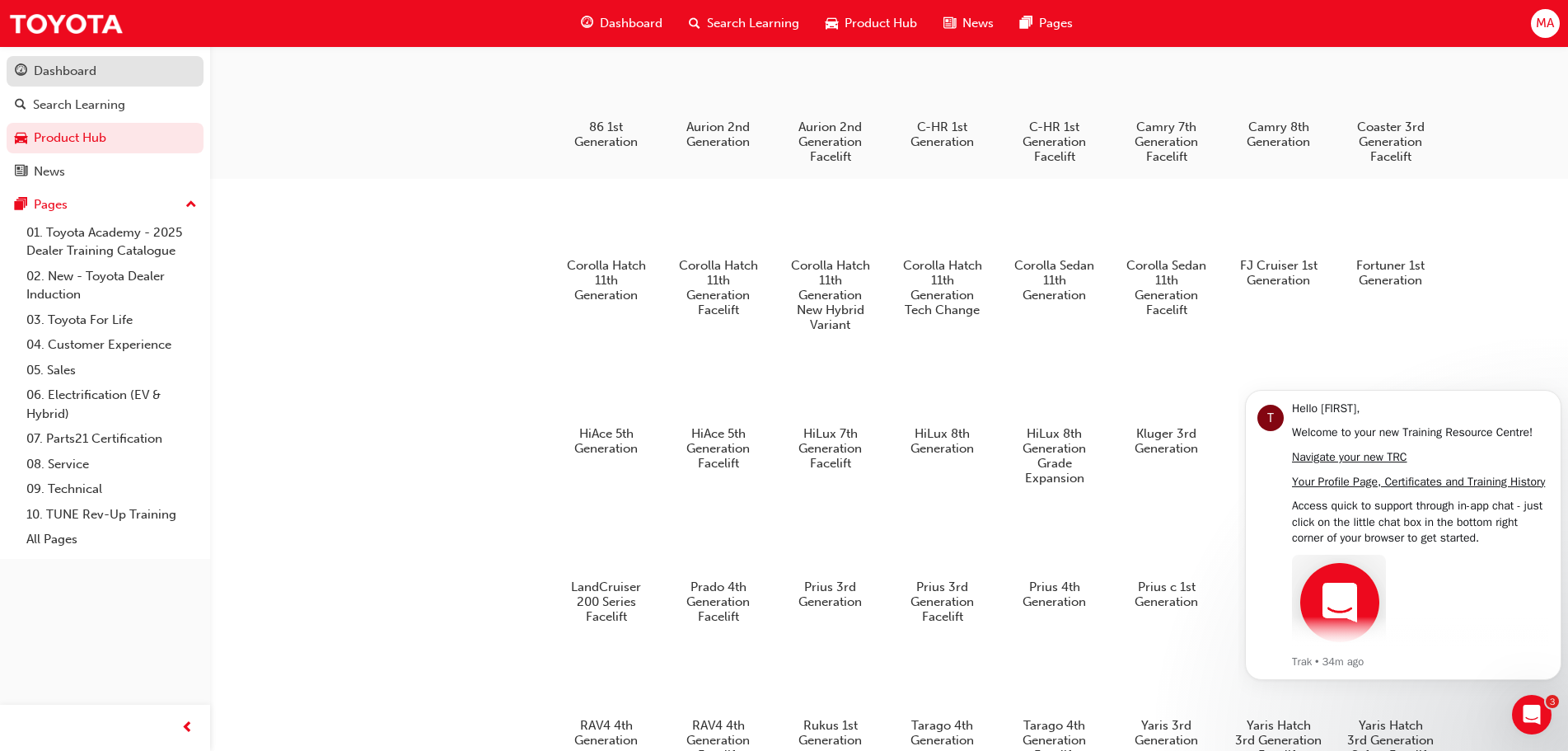 click on "Dashboard" at bounding box center [65, 71] 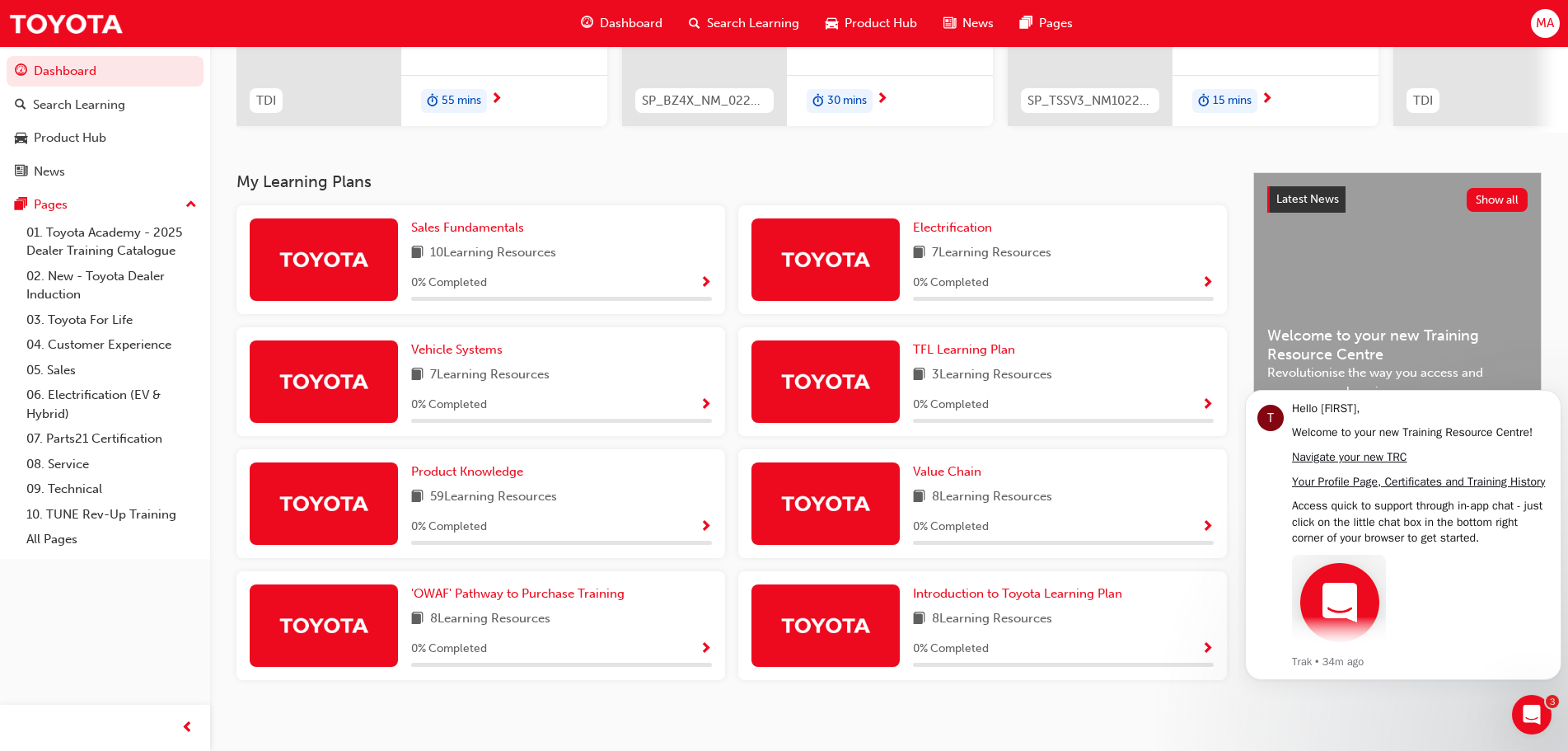 scroll, scrollTop: 264, scrollLeft: 0, axis: vertical 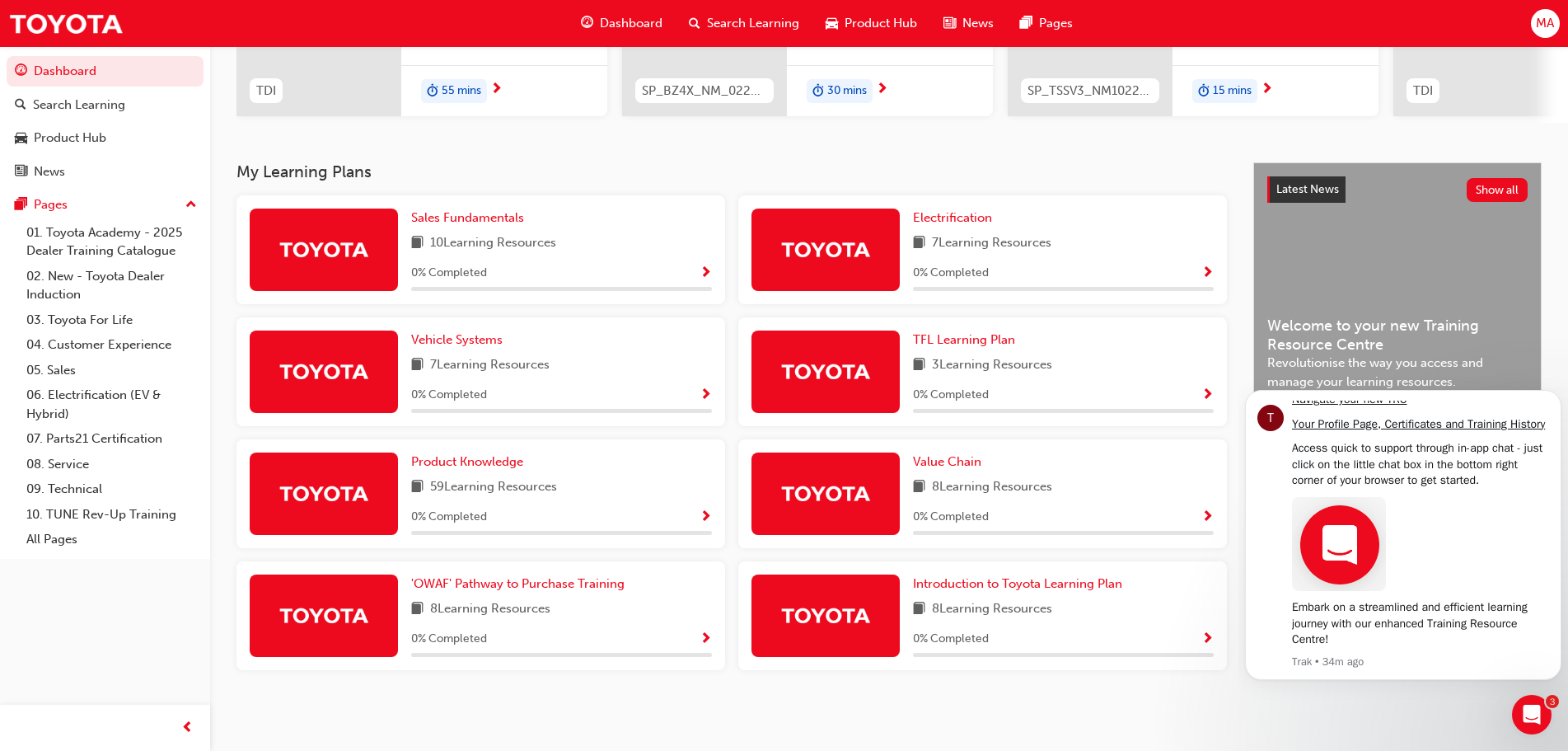 click 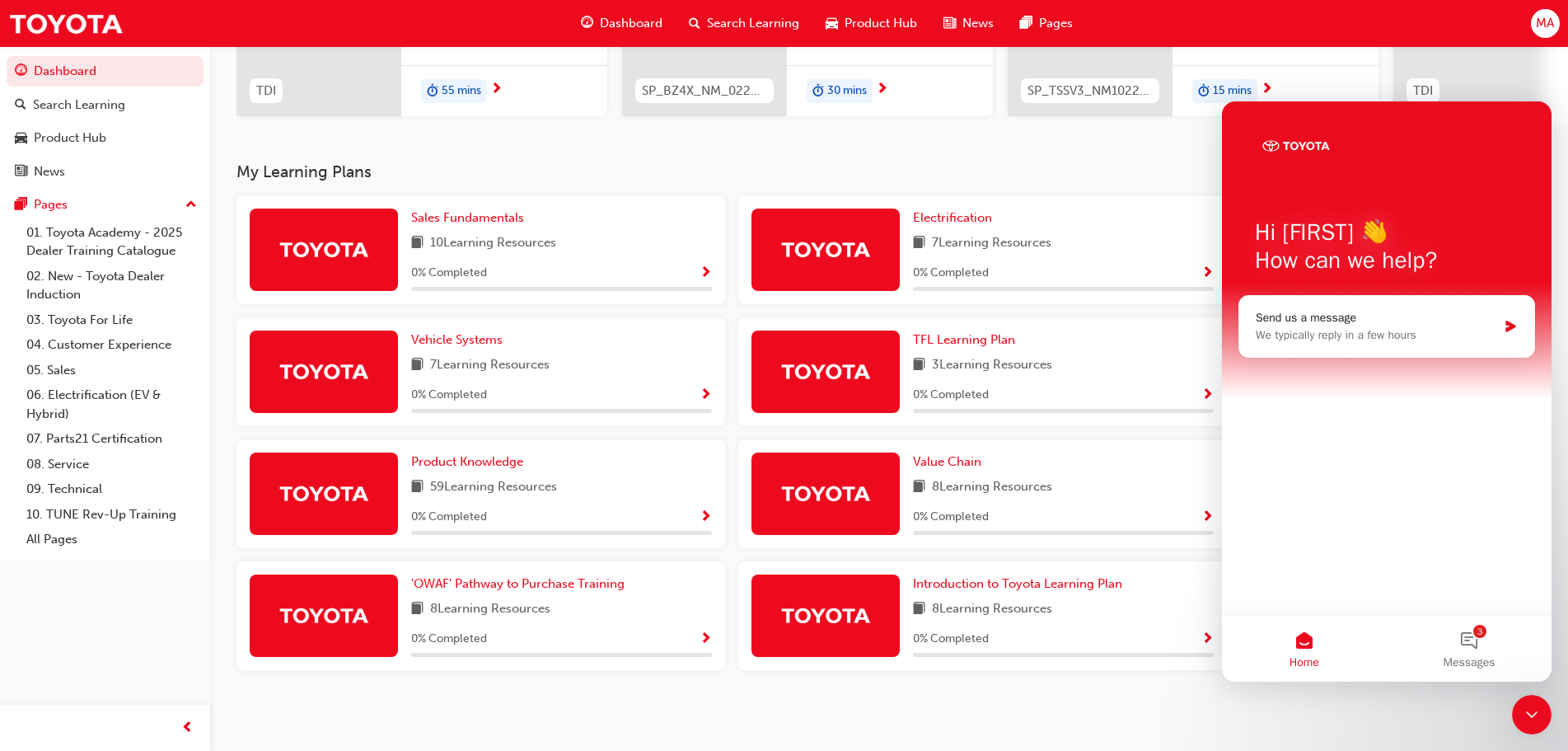 scroll, scrollTop: 0, scrollLeft: 0, axis: both 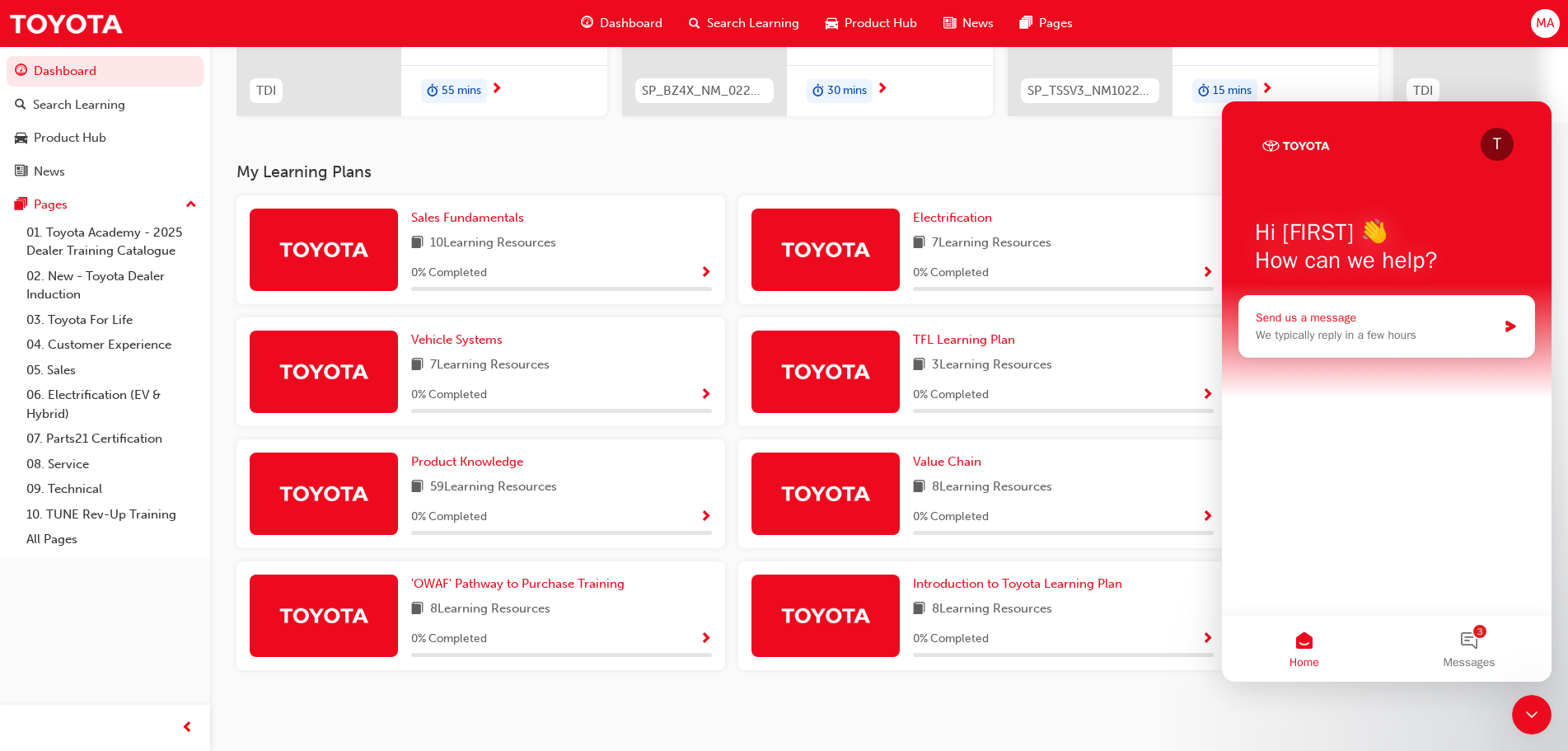 click on "We typically reply in a few hours" at bounding box center [1376, 335] 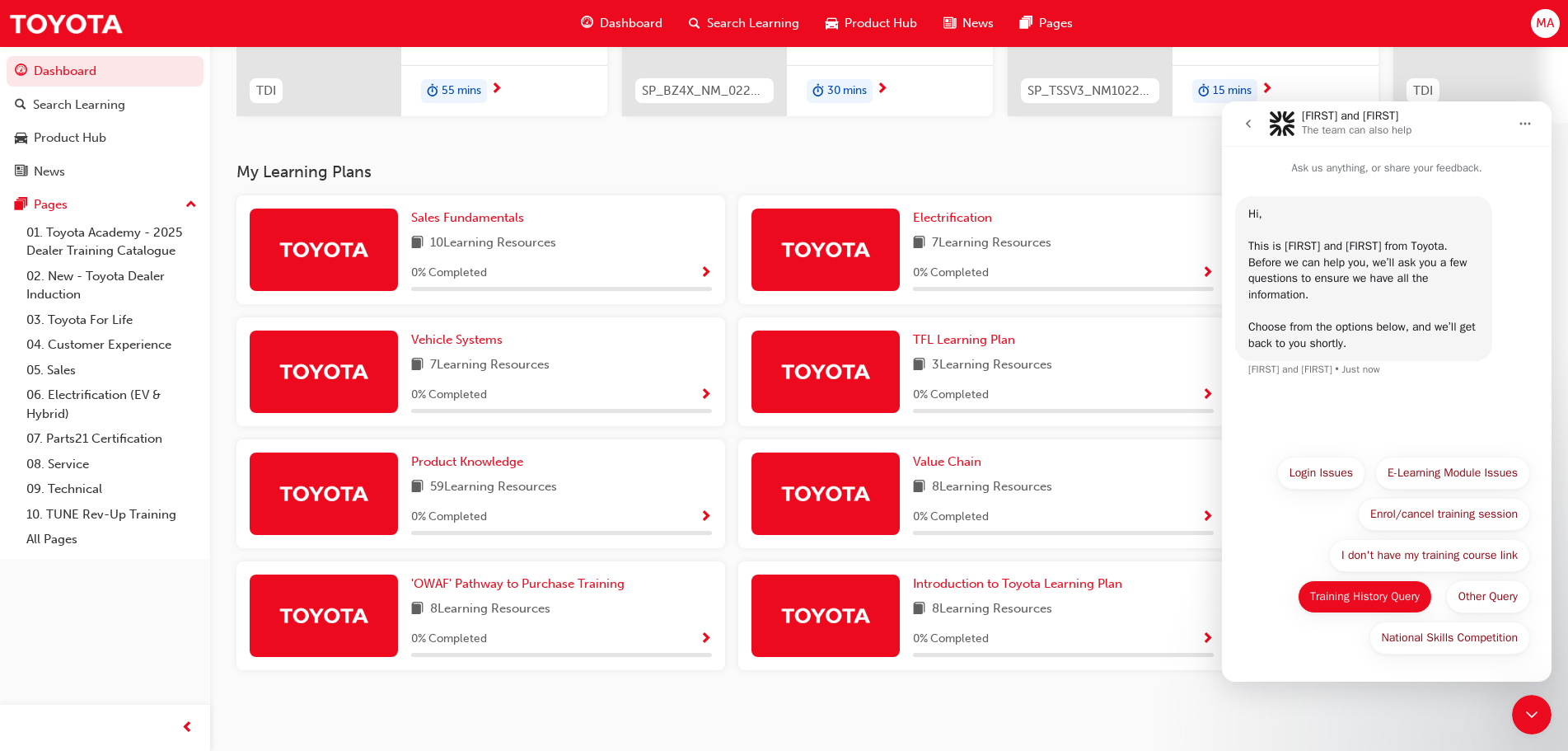 click on "Training History Query" at bounding box center [1364, 597] 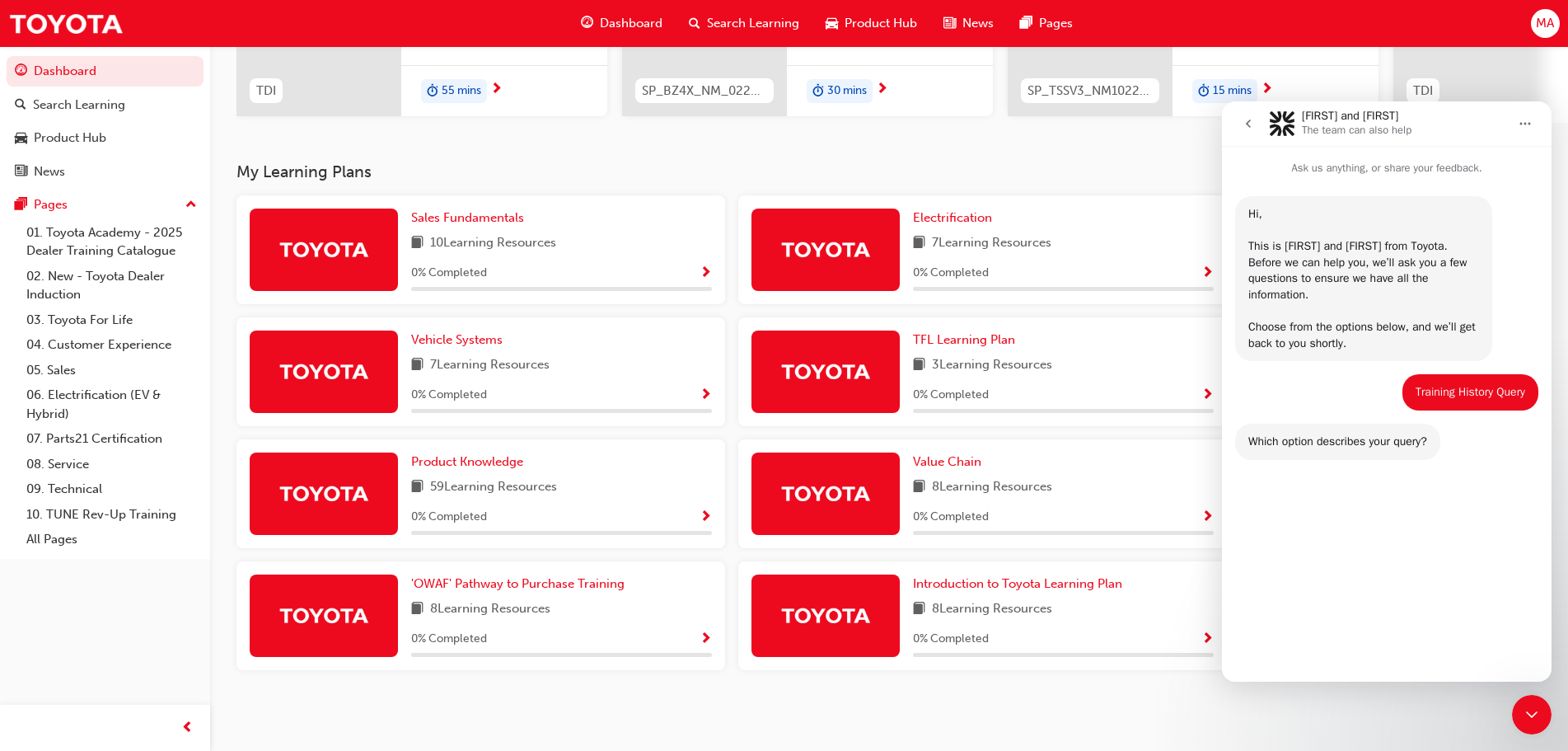 click on "I'd like to merge my training history from a previous role/dealership." at bounding box center [1387, 589] 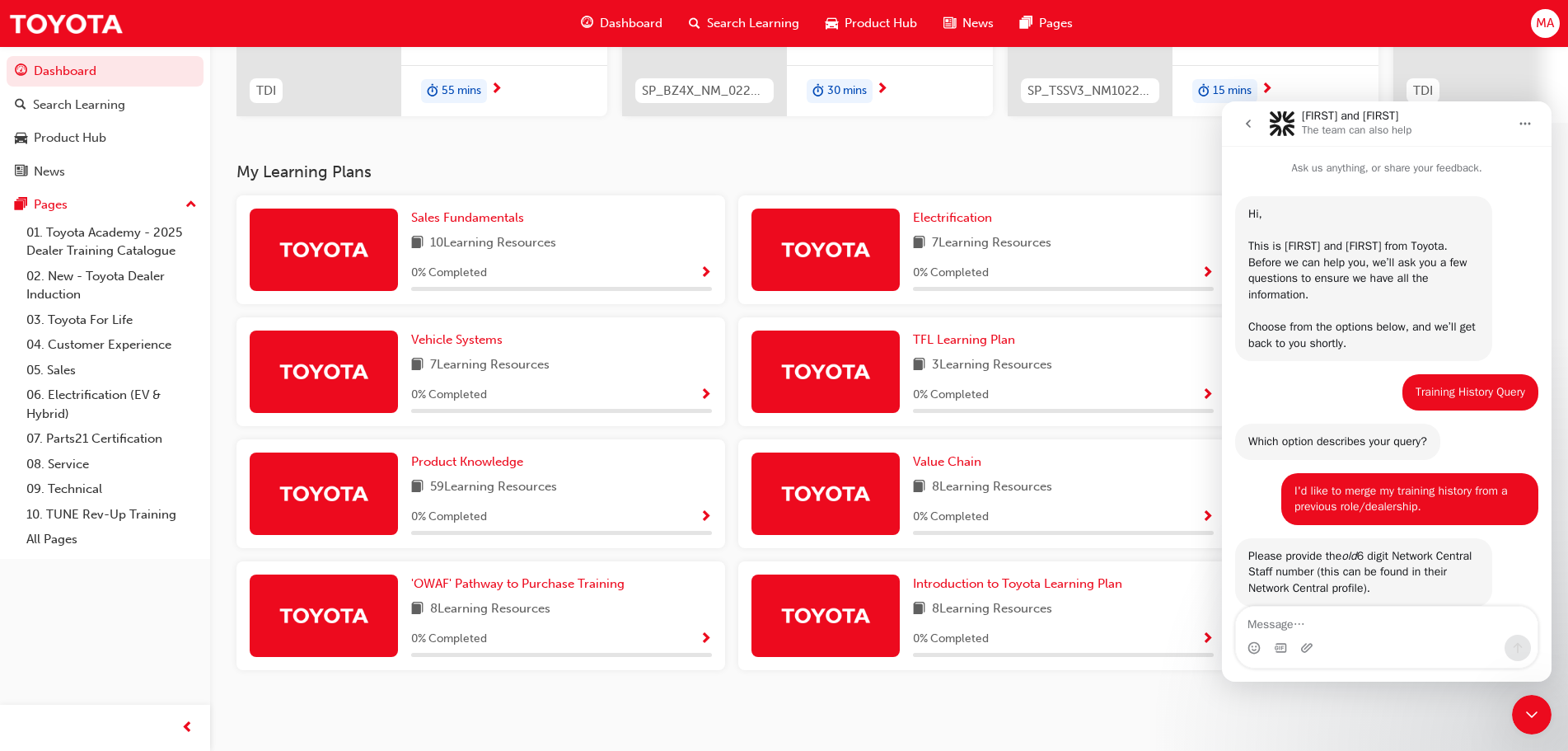 scroll, scrollTop: 35, scrollLeft: 0, axis: vertical 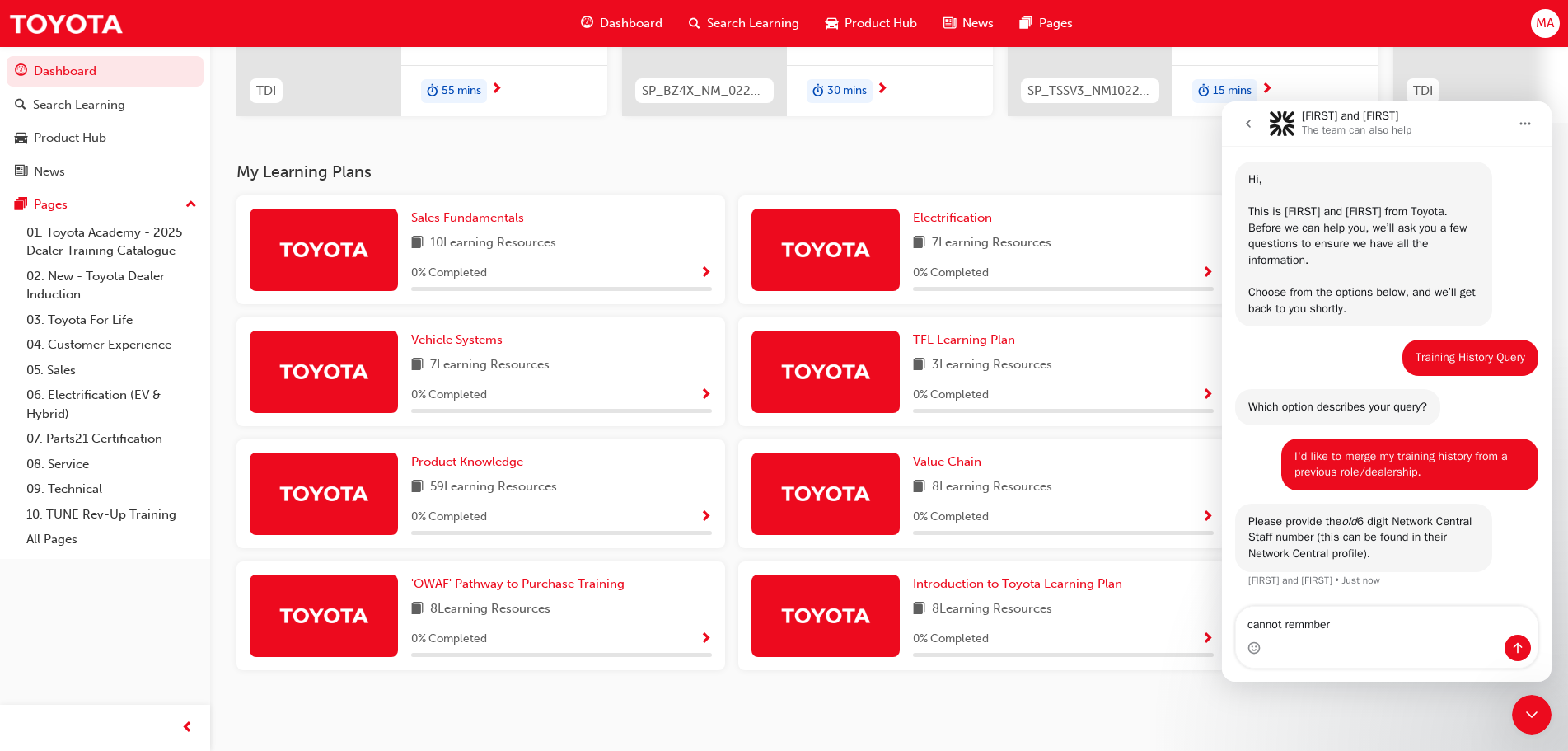 click on "cannot remmber" at bounding box center [1387, 621] 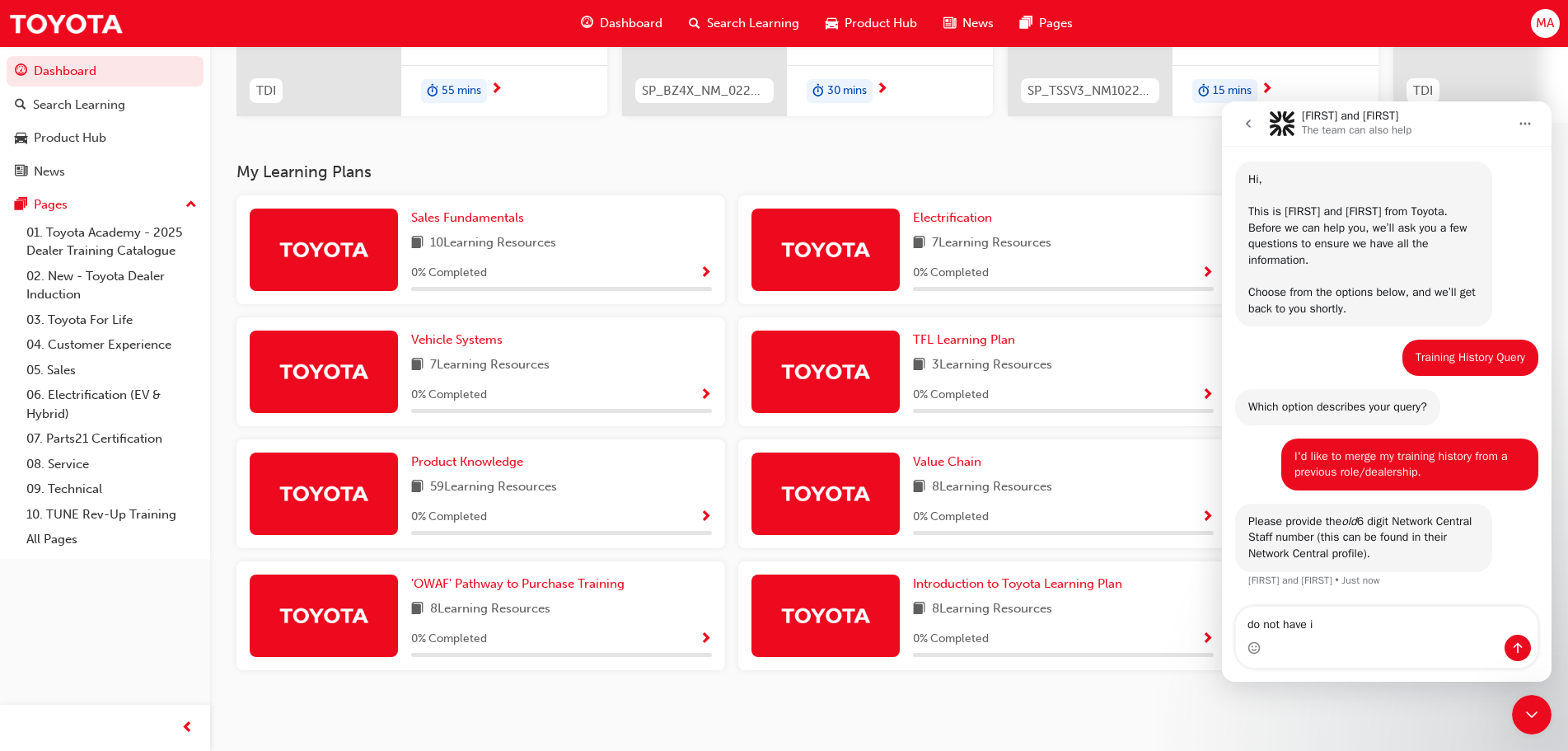 type on "do not have it" 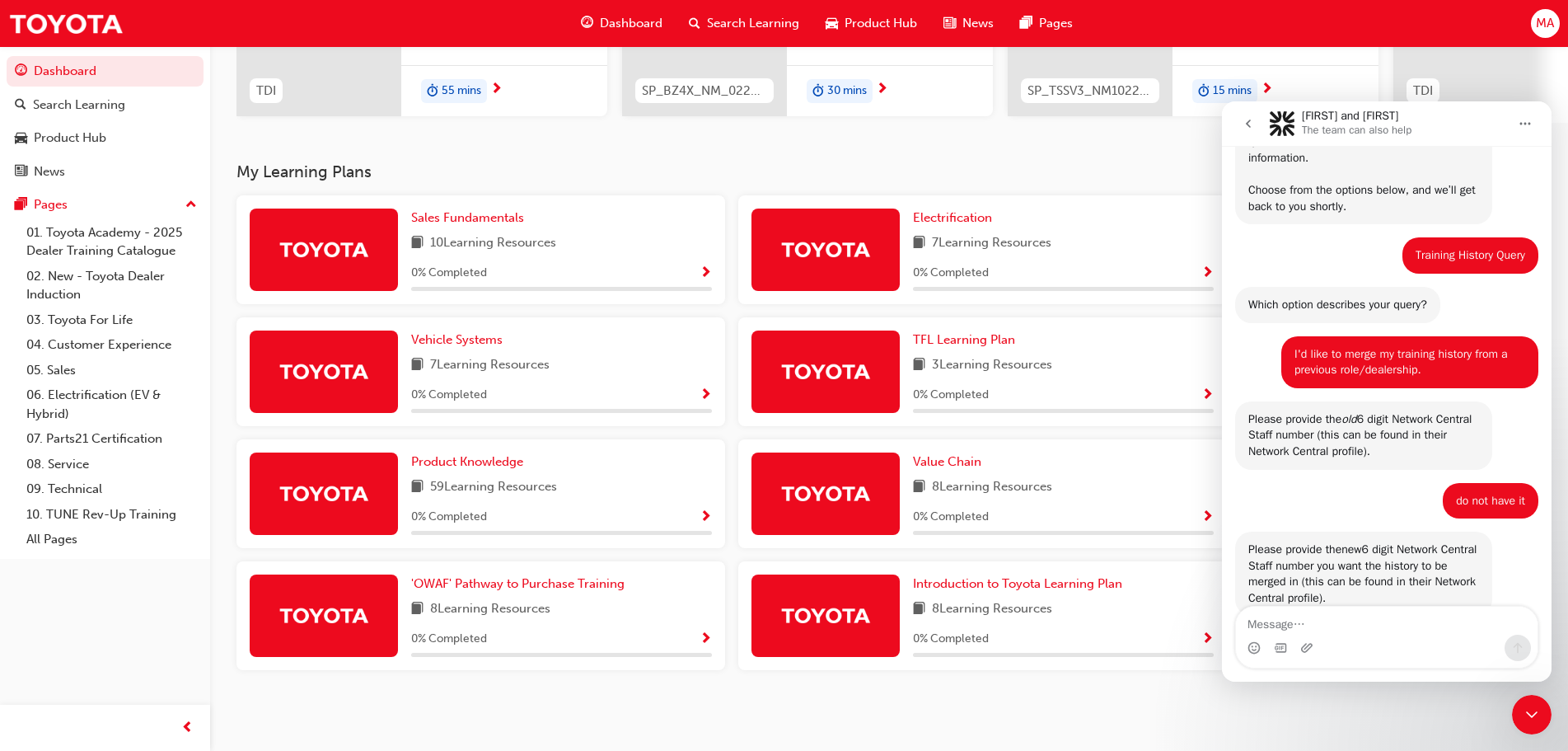 scroll, scrollTop: 181, scrollLeft: 0, axis: vertical 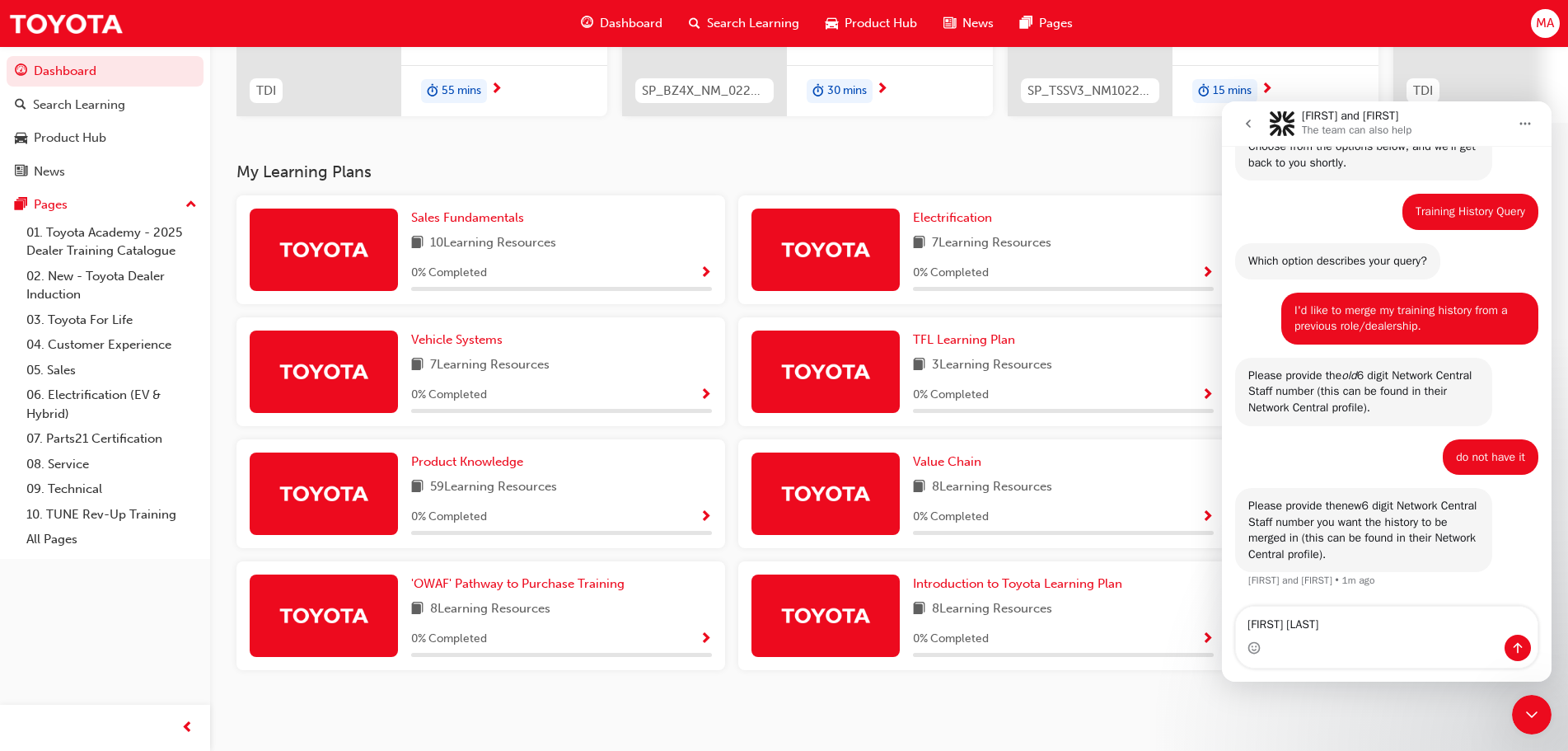 type on "Mohammad.amrollahi1" 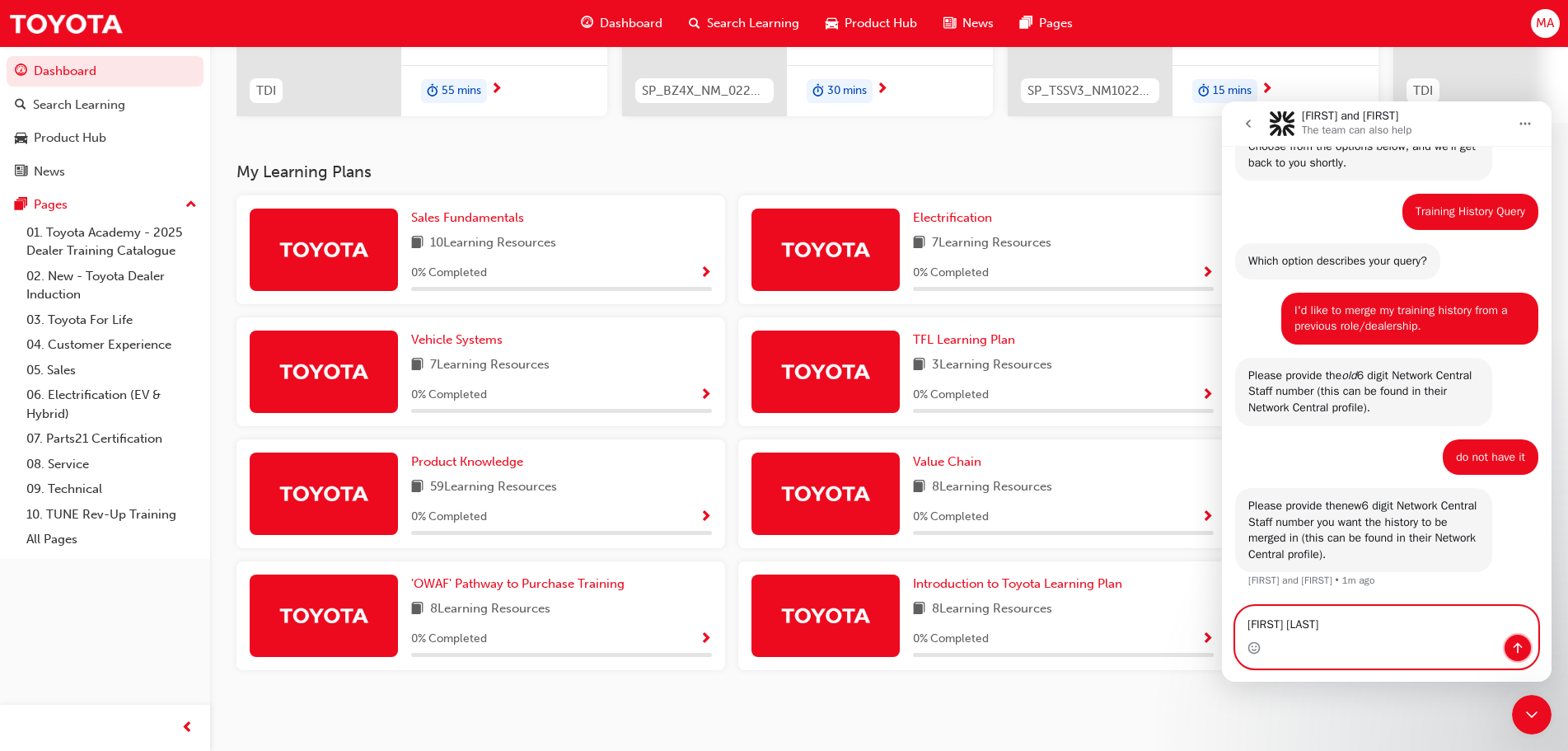 click 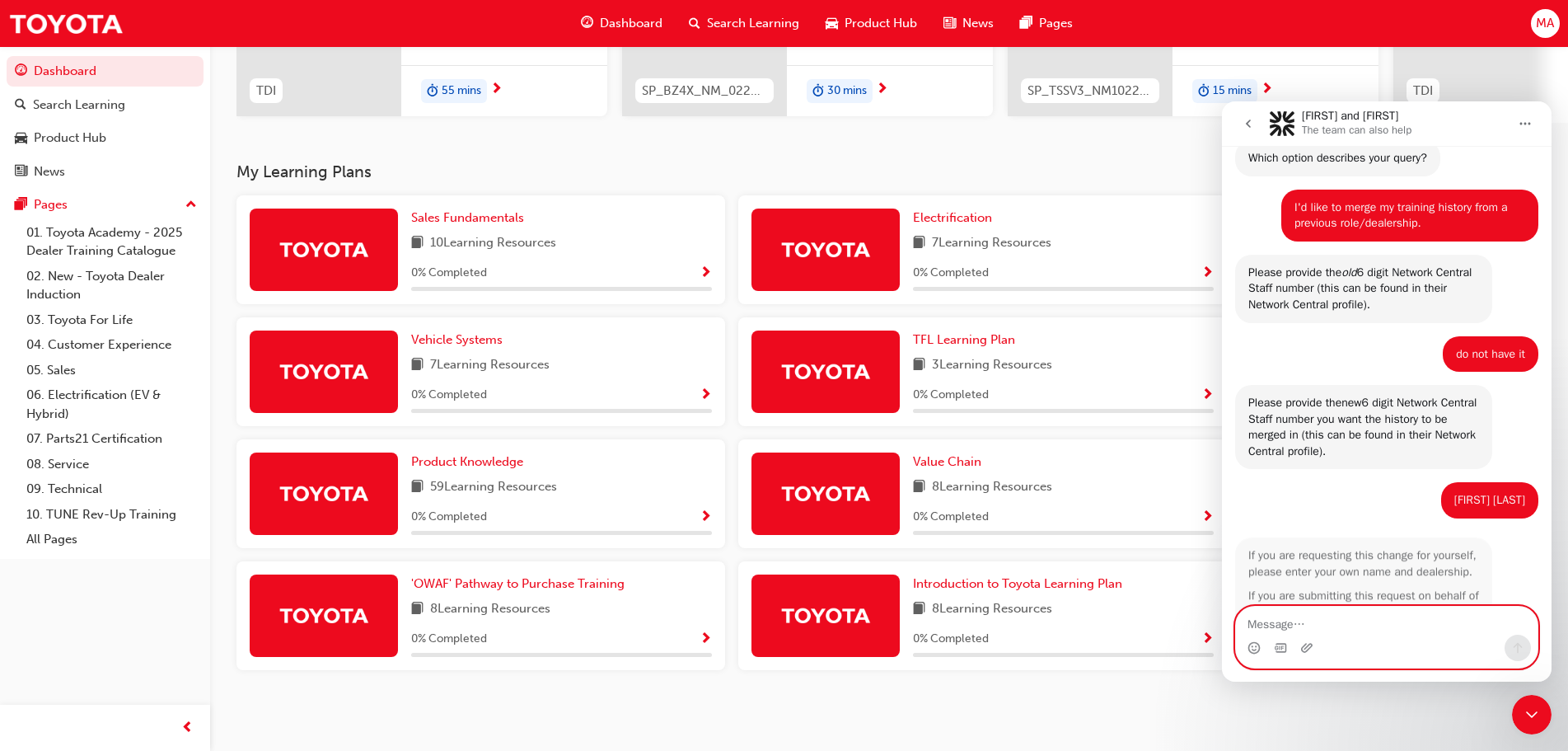 scroll, scrollTop: 368, scrollLeft: 0, axis: vertical 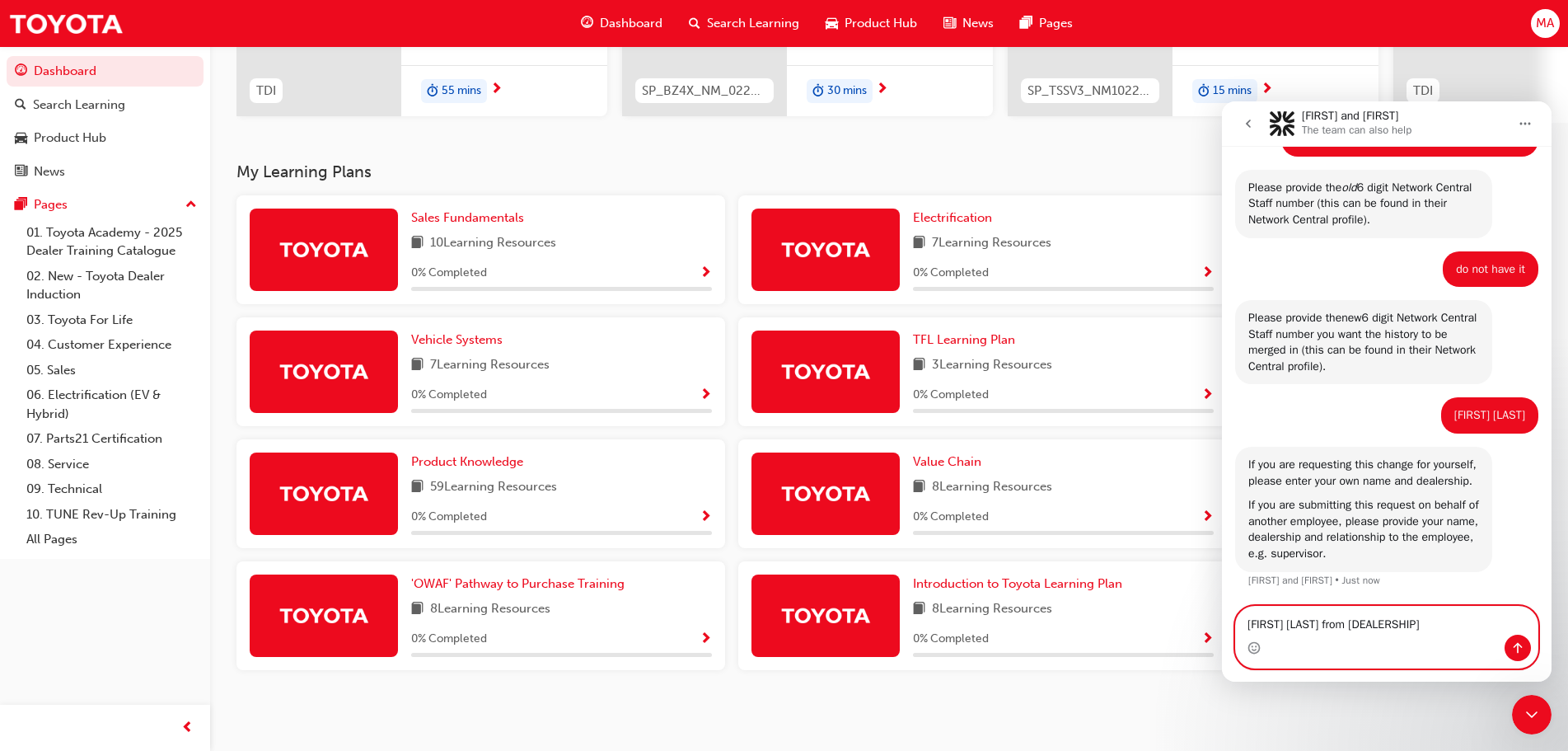 type on "Mohid Amrollahi from South Morang Toyota" 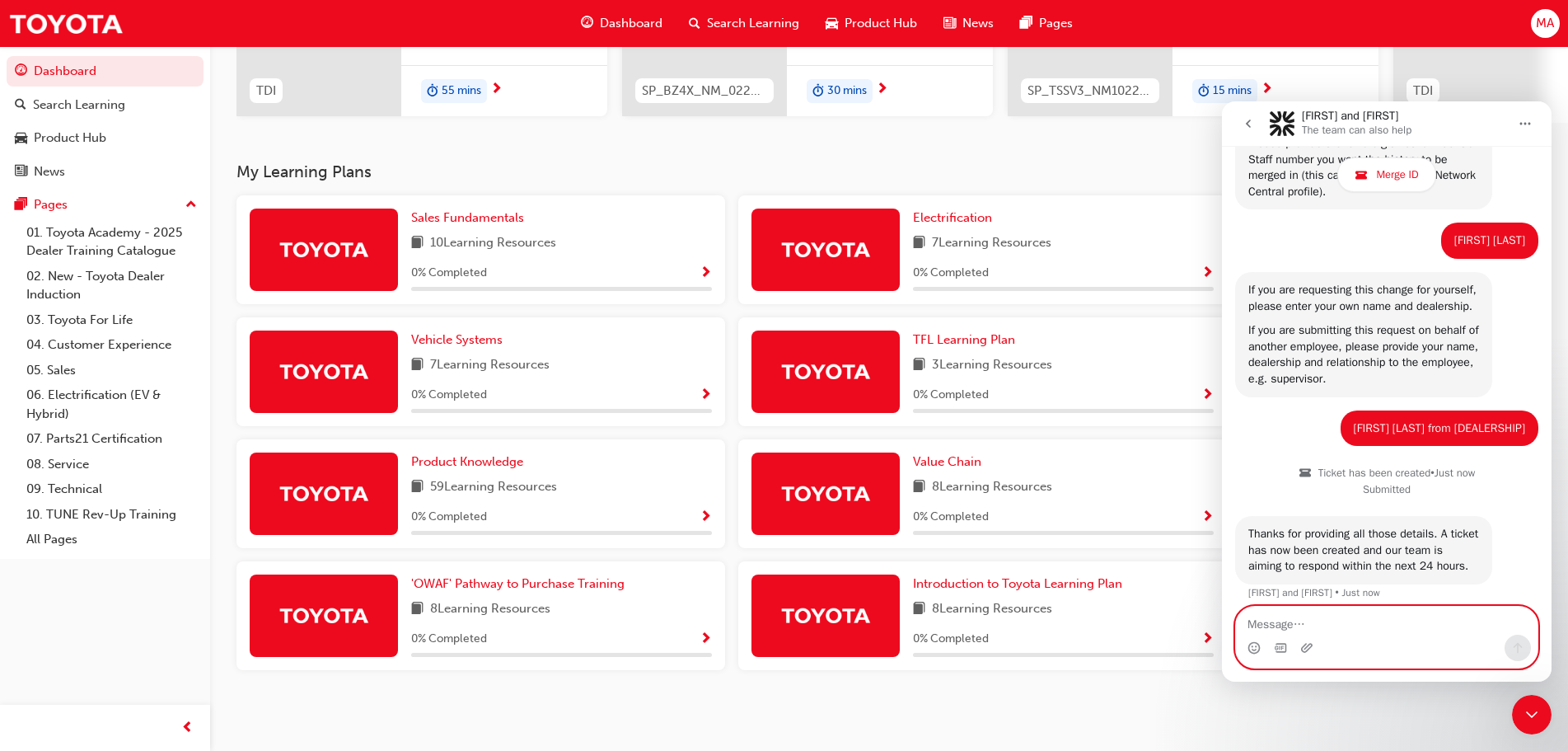 scroll, scrollTop: 602, scrollLeft: 0, axis: vertical 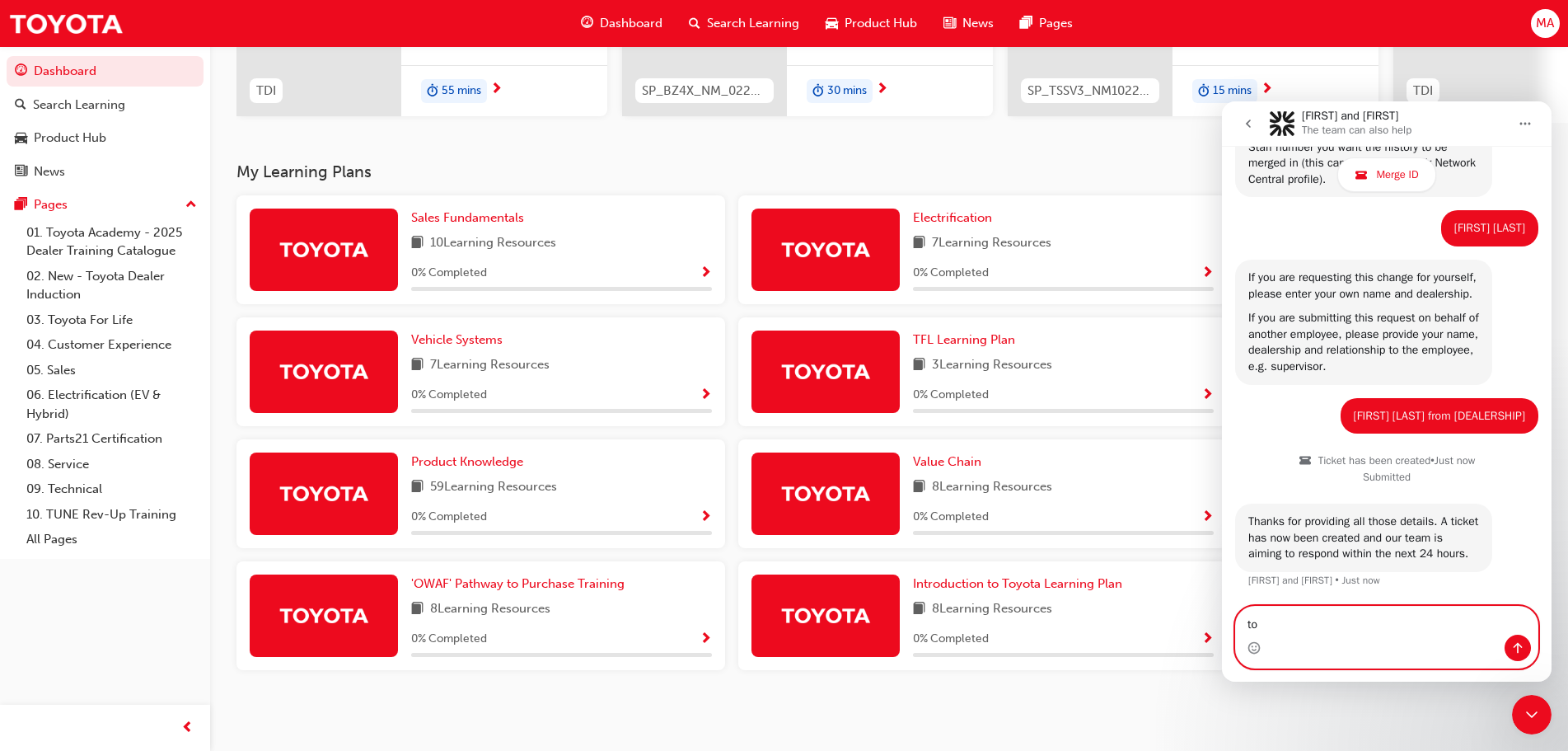 type on "t" 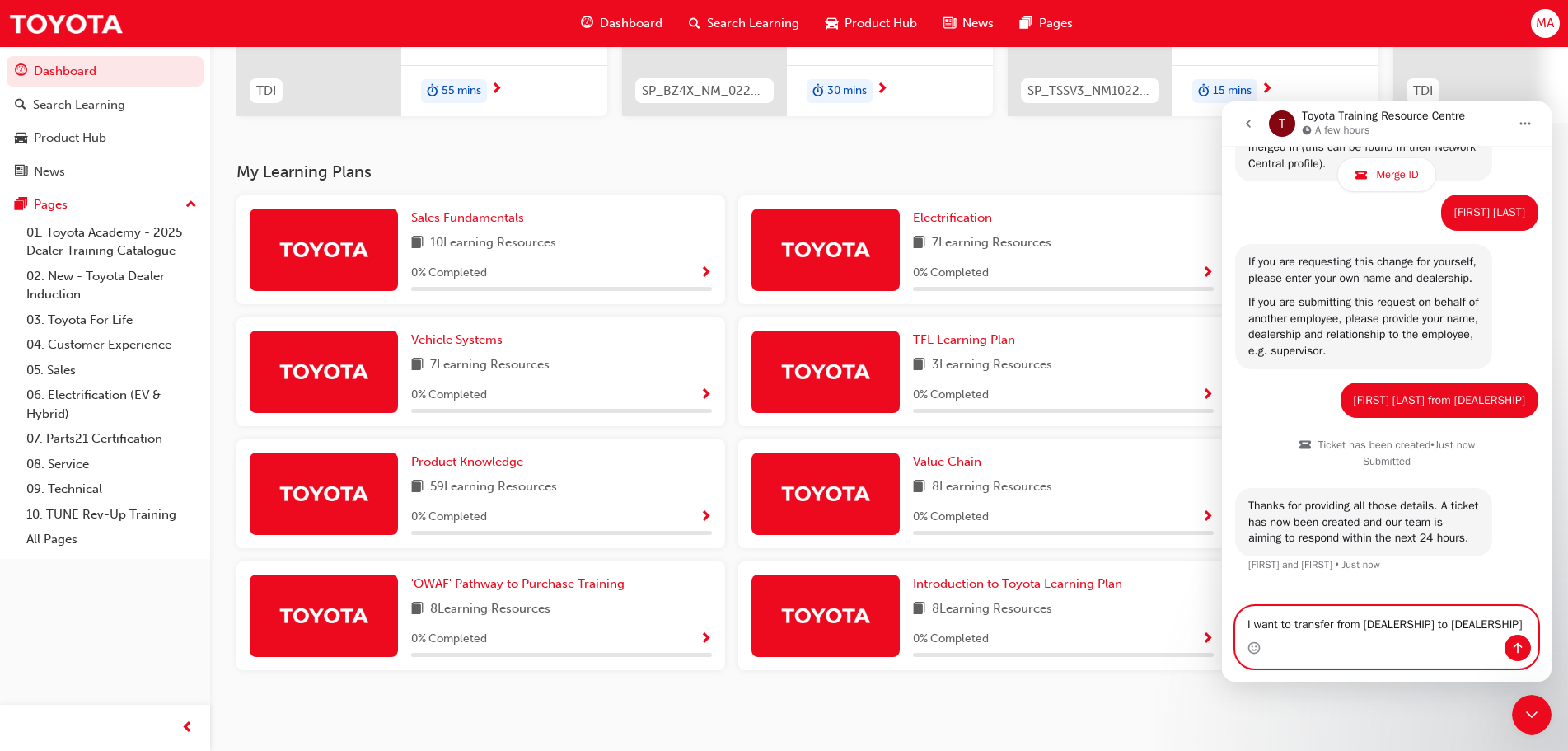 scroll, scrollTop: 664, scrollLeft: 0, axis: vertical 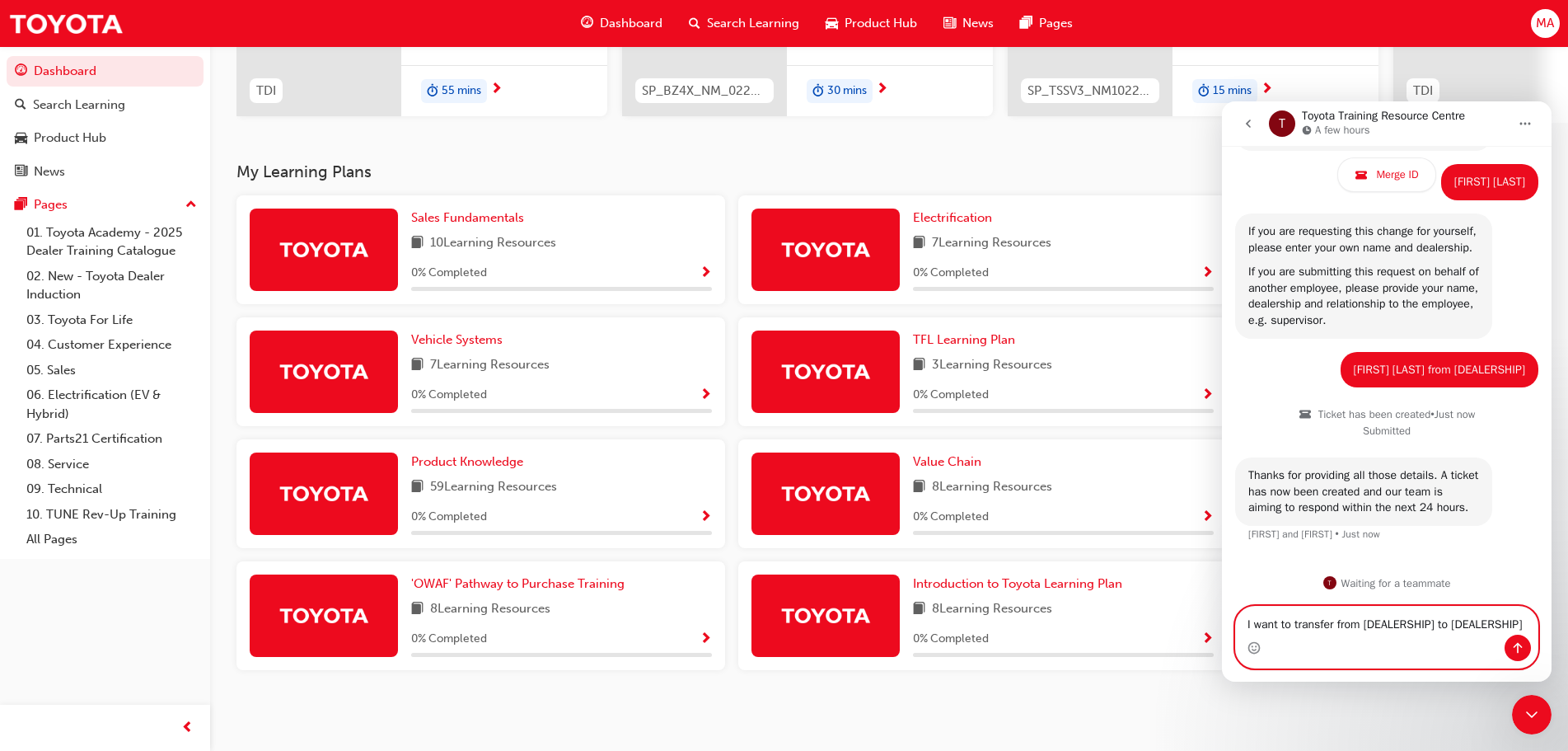 type on "I want to transfer from South Morang Toyota to Airport Toyota" 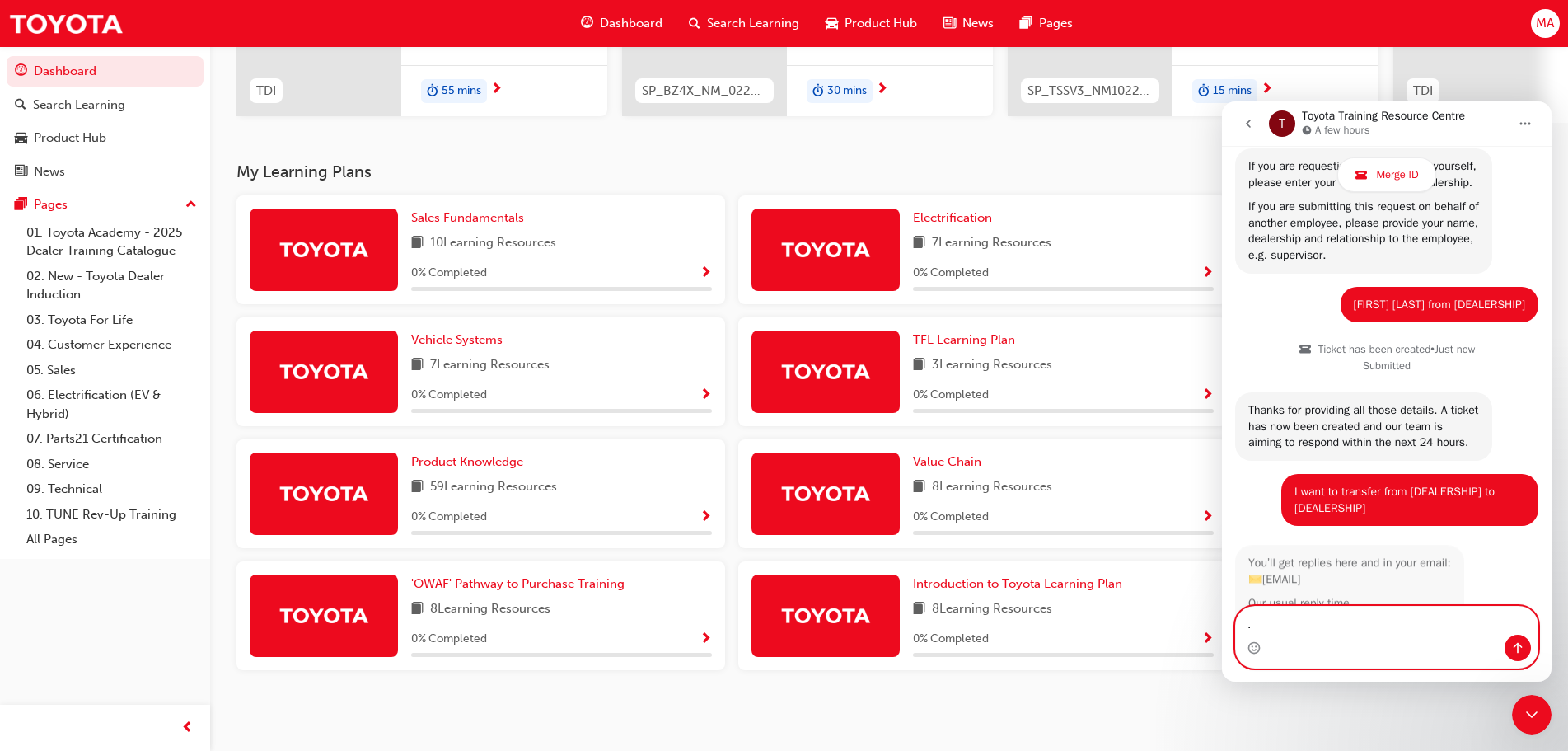 scroll, scrollTop: 819, scrollLeft: 0, axis: vertical 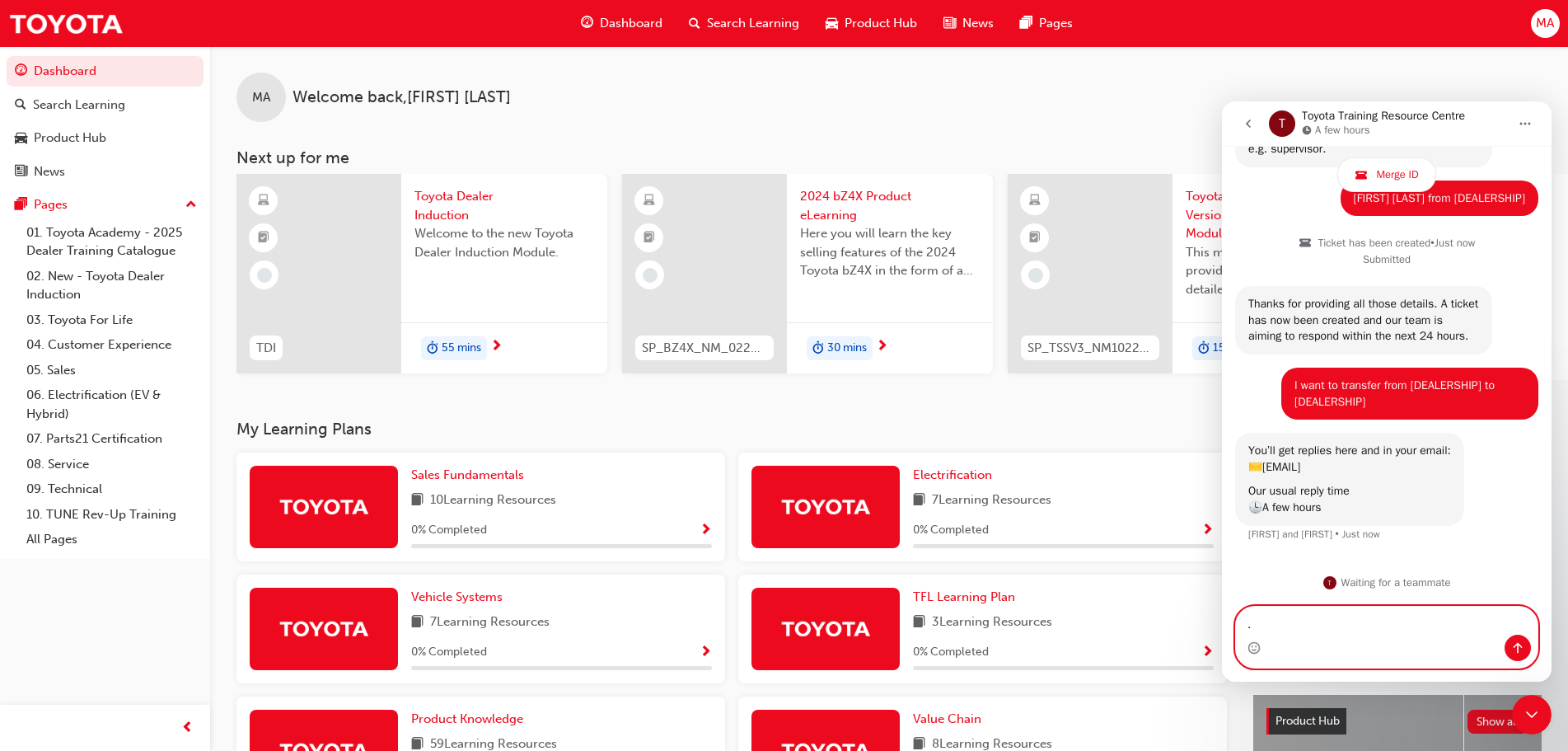 type on "." 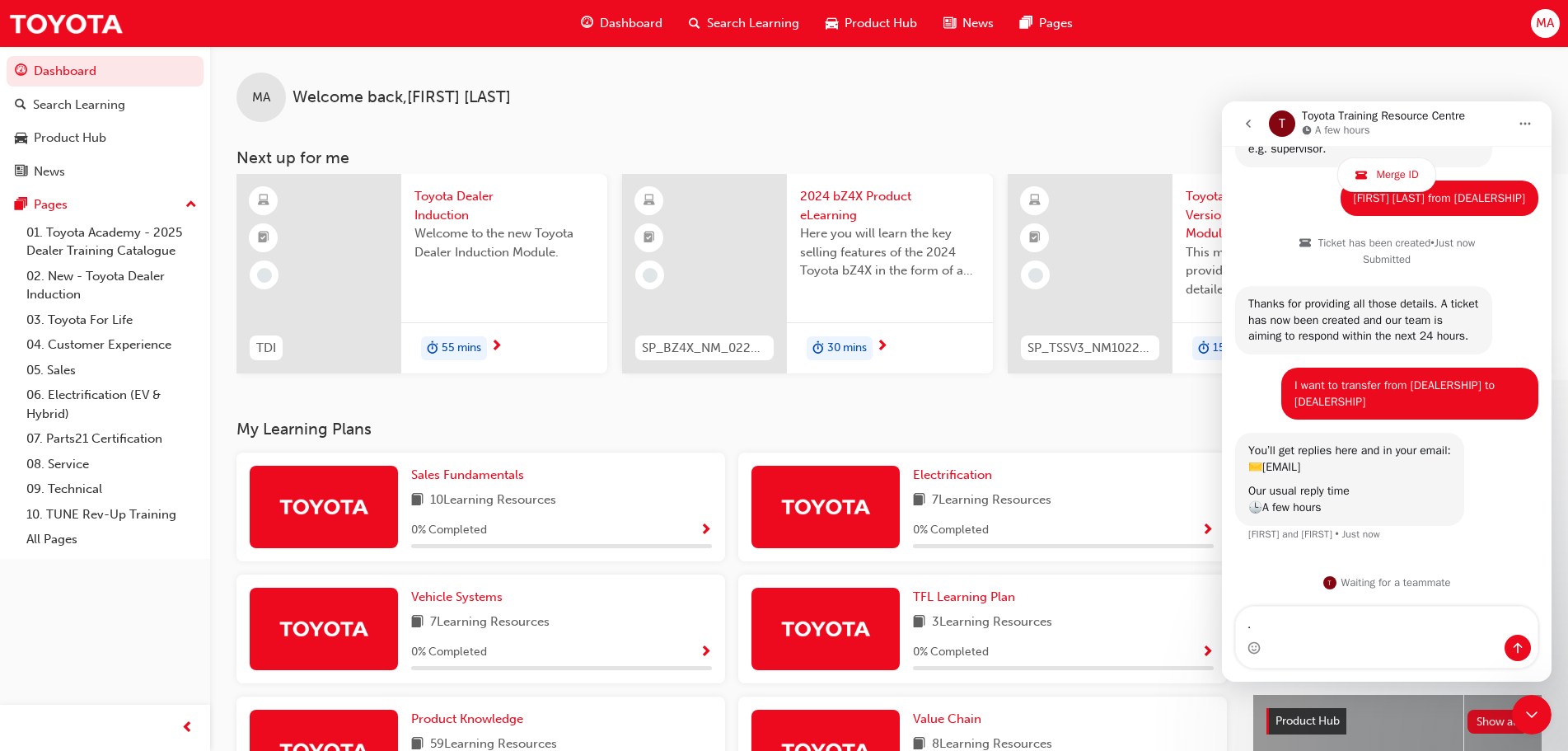 click 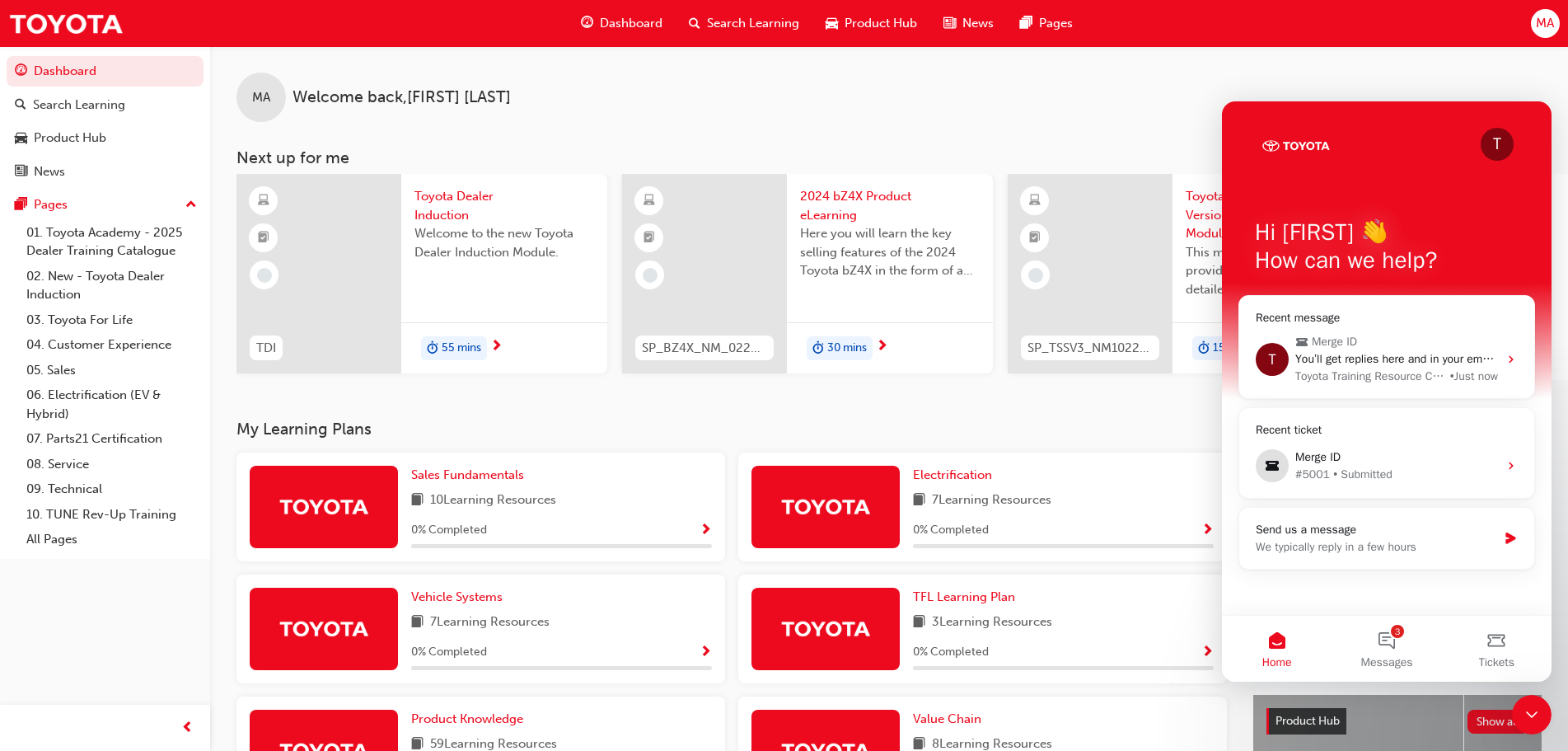 scroll, scrollTop: 0, scrollLeft: 0, axis: both 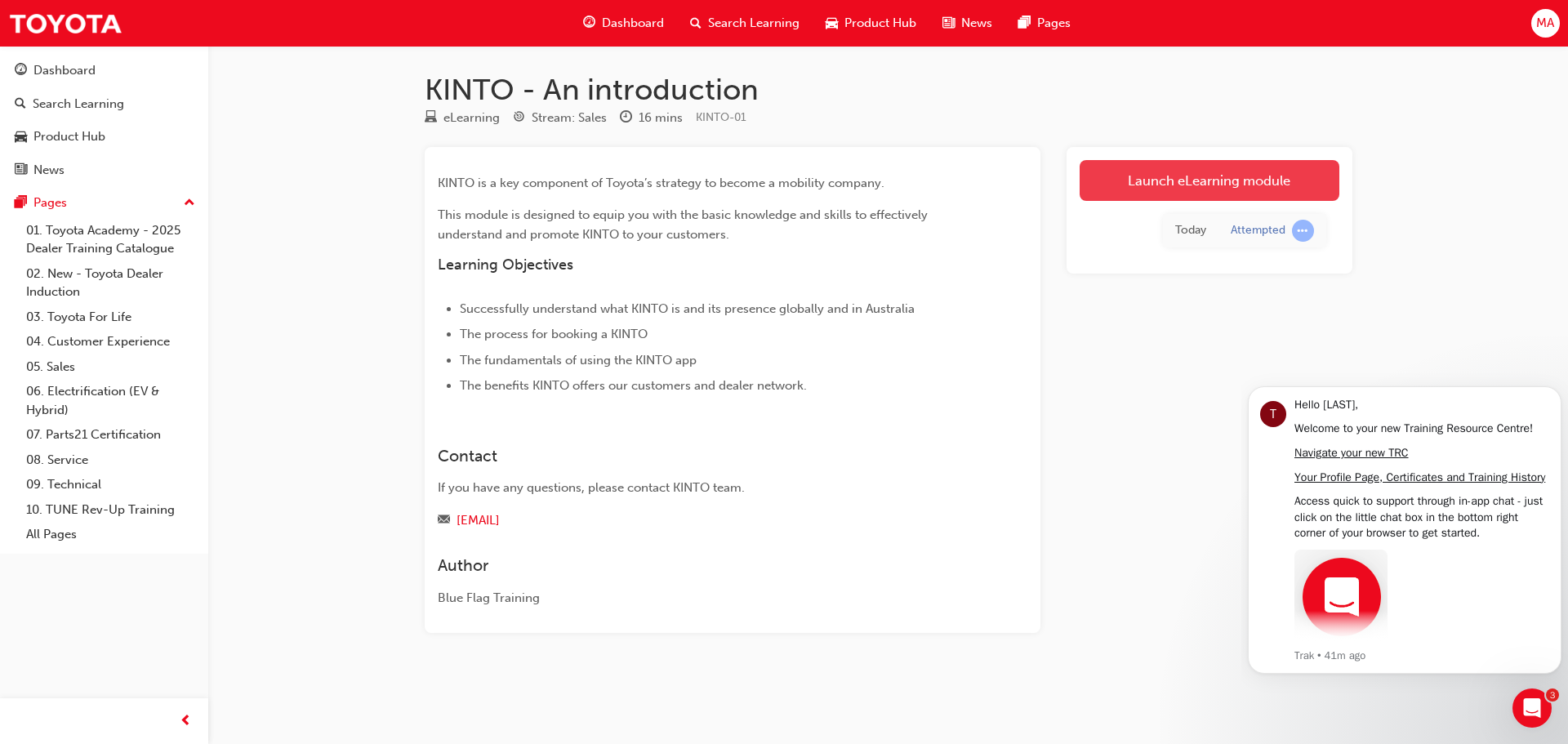click on "Launch eLearning module" at bounding box center [1209, 180] 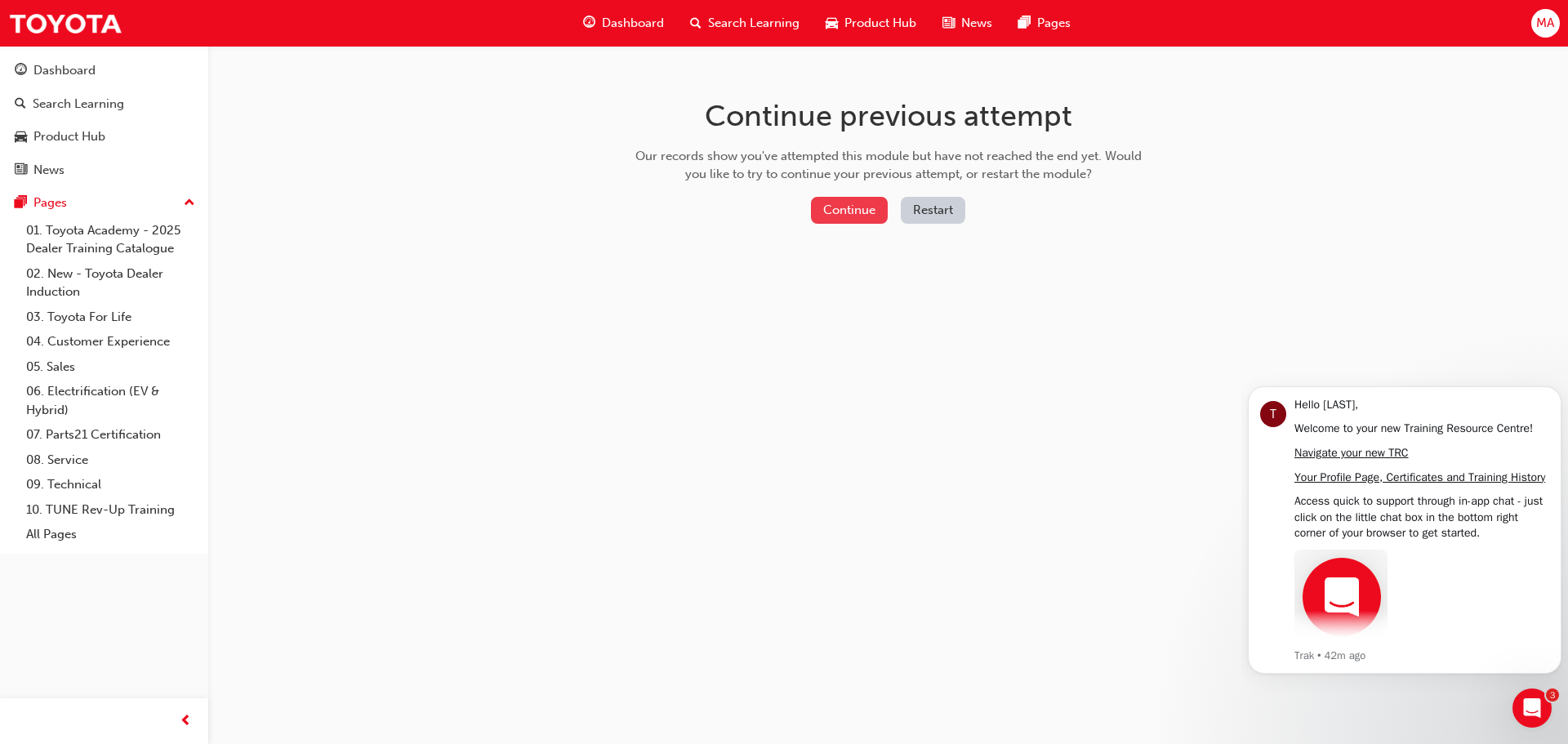 click on "Continue" at bounding box center (849, 210) 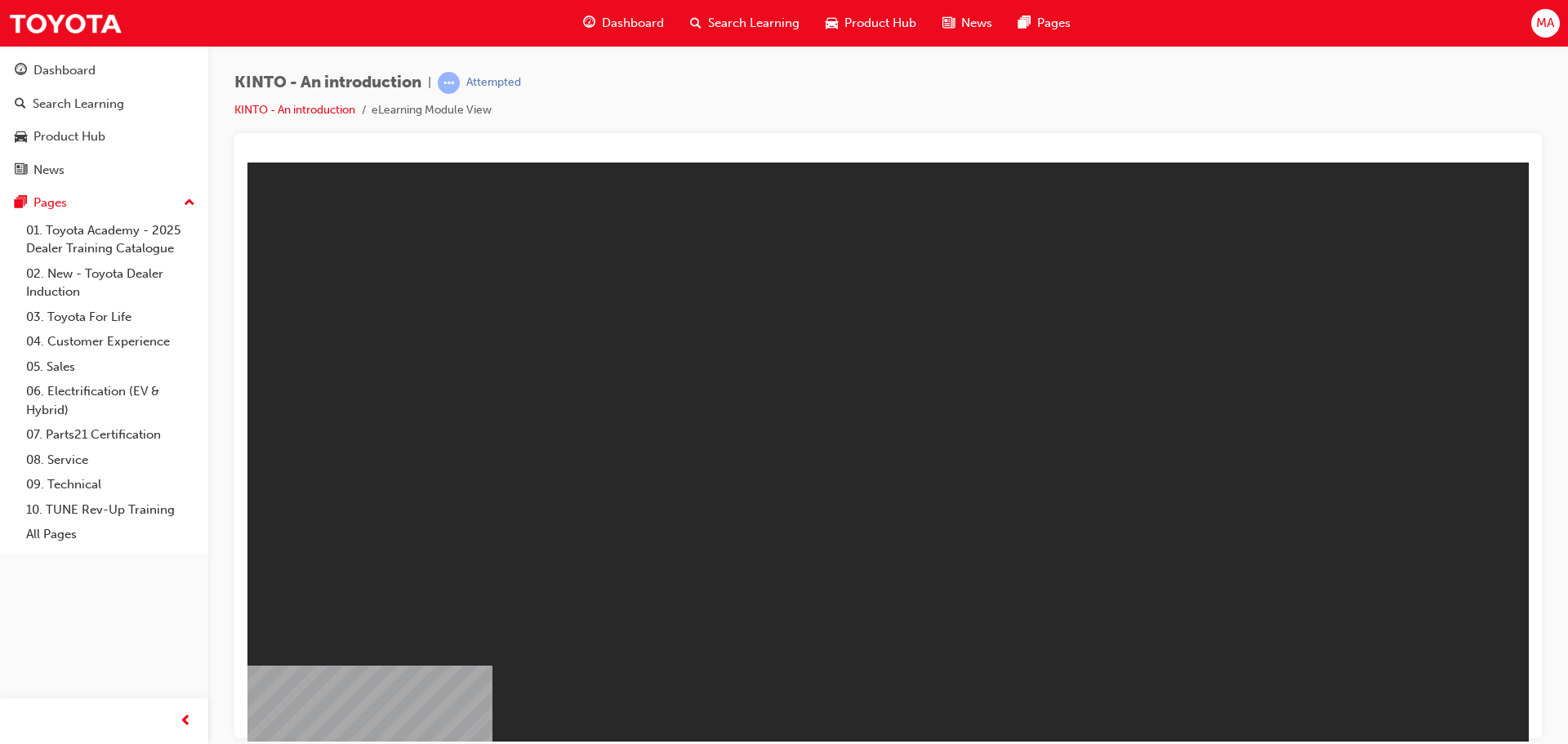scroll, scrollTop: 0, scrollLeft: 0, axis: both 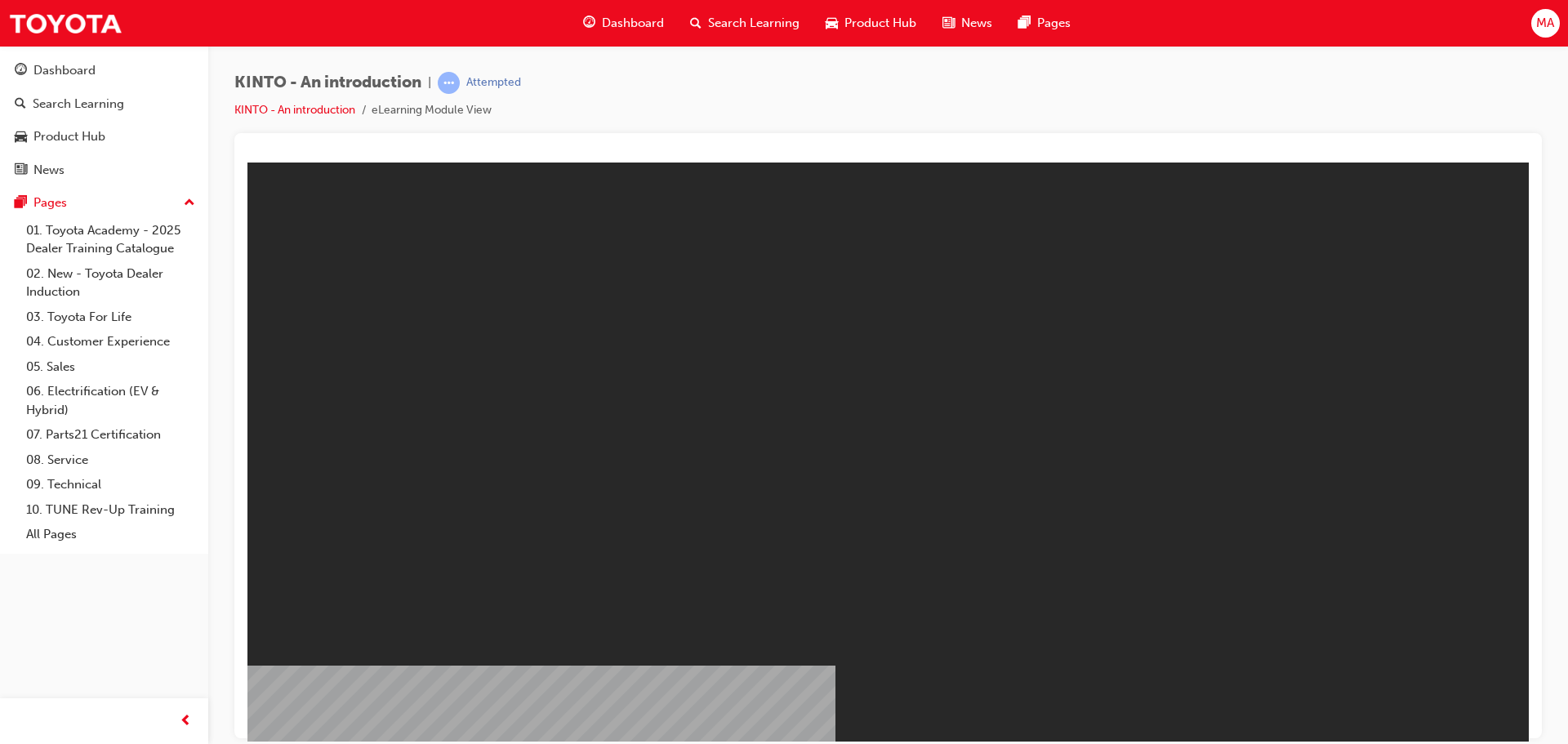 click on "Resume" at bounding box center (278, 1189) 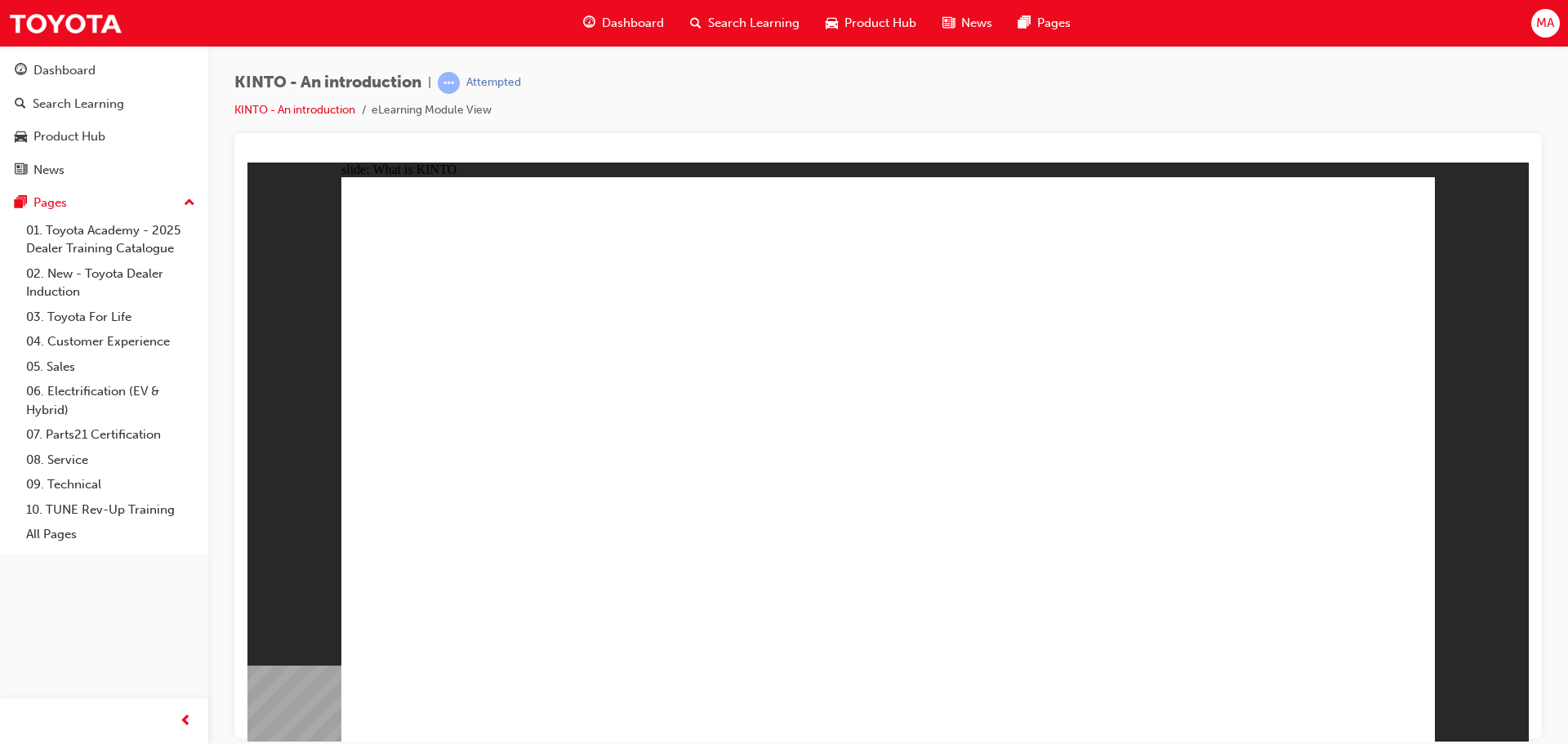 click 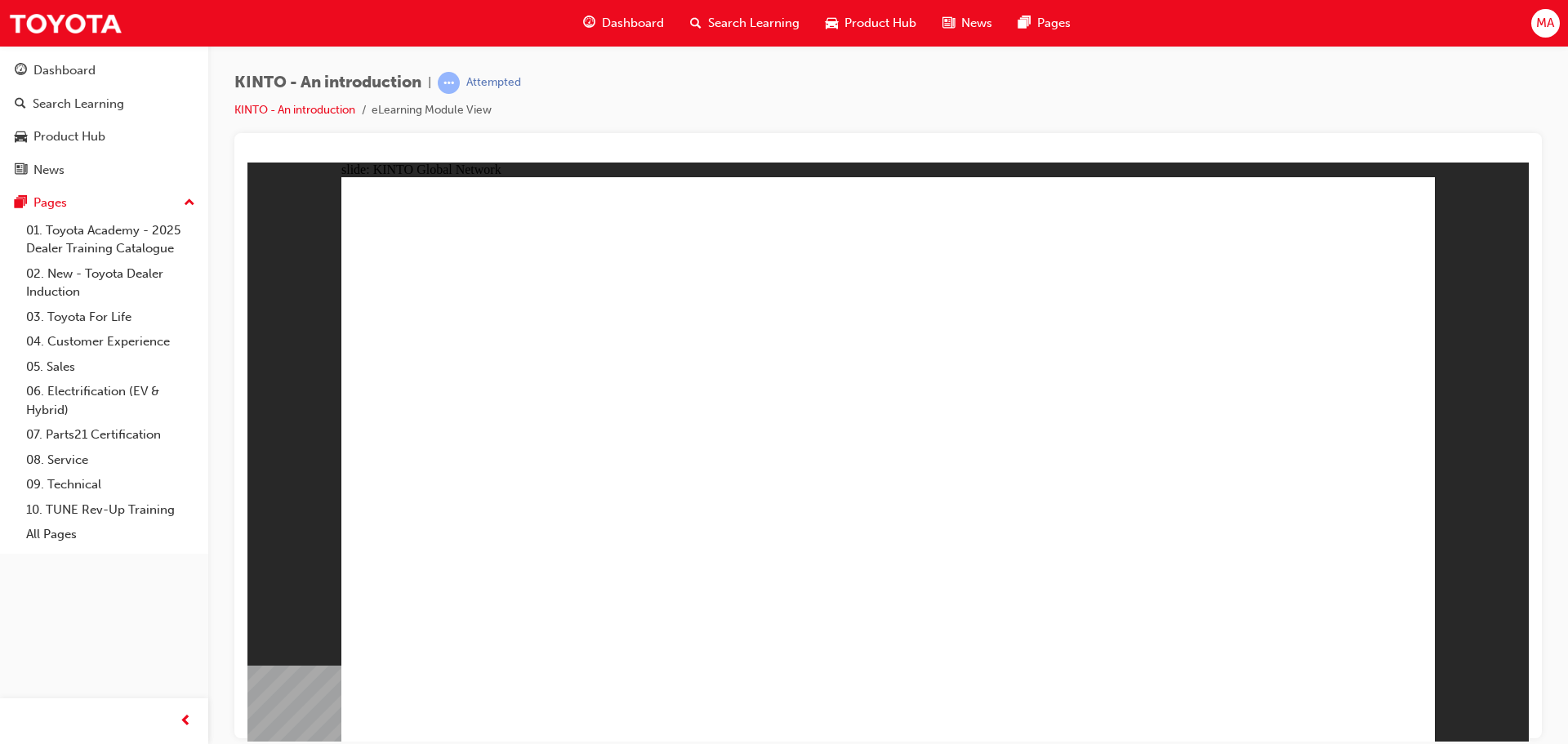 click 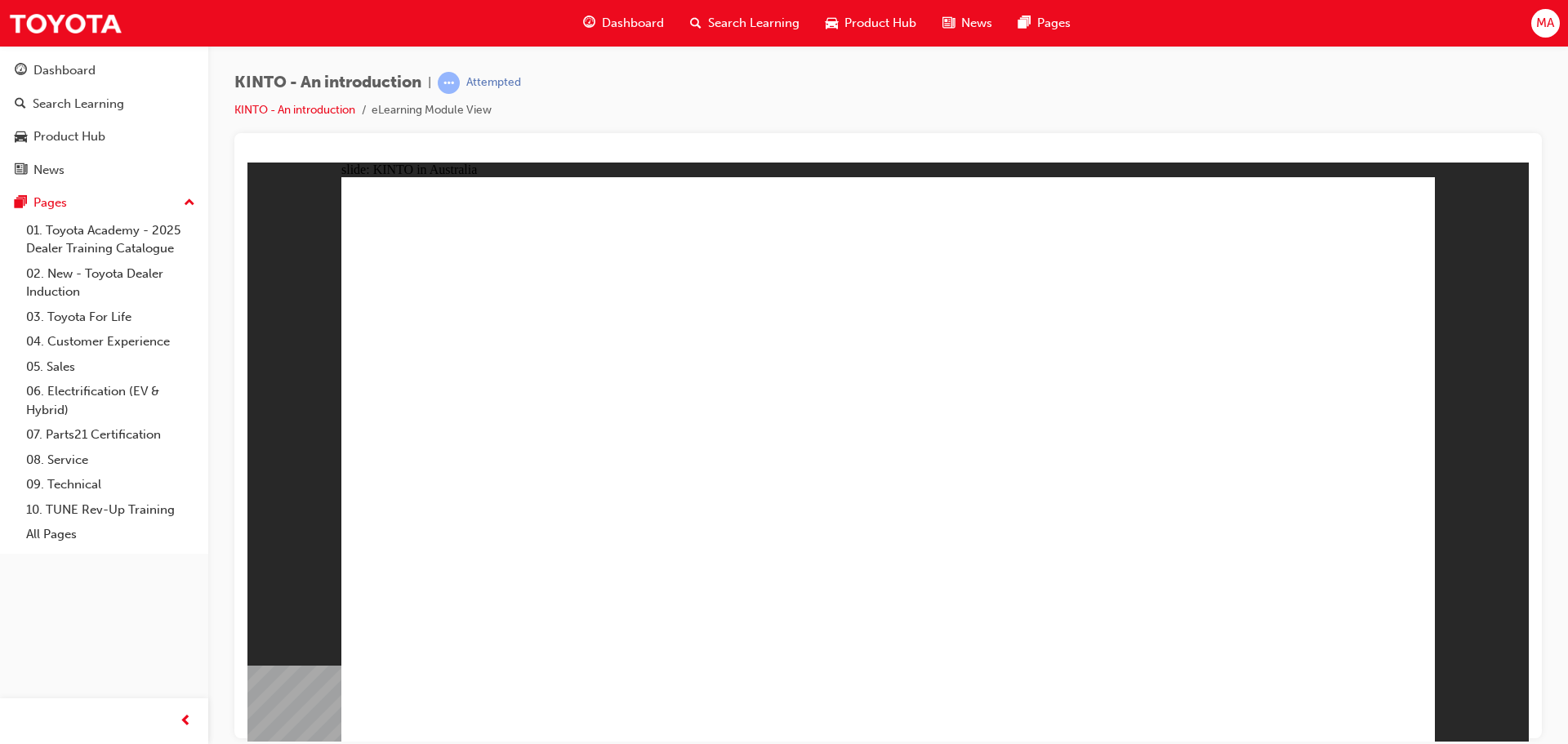 click 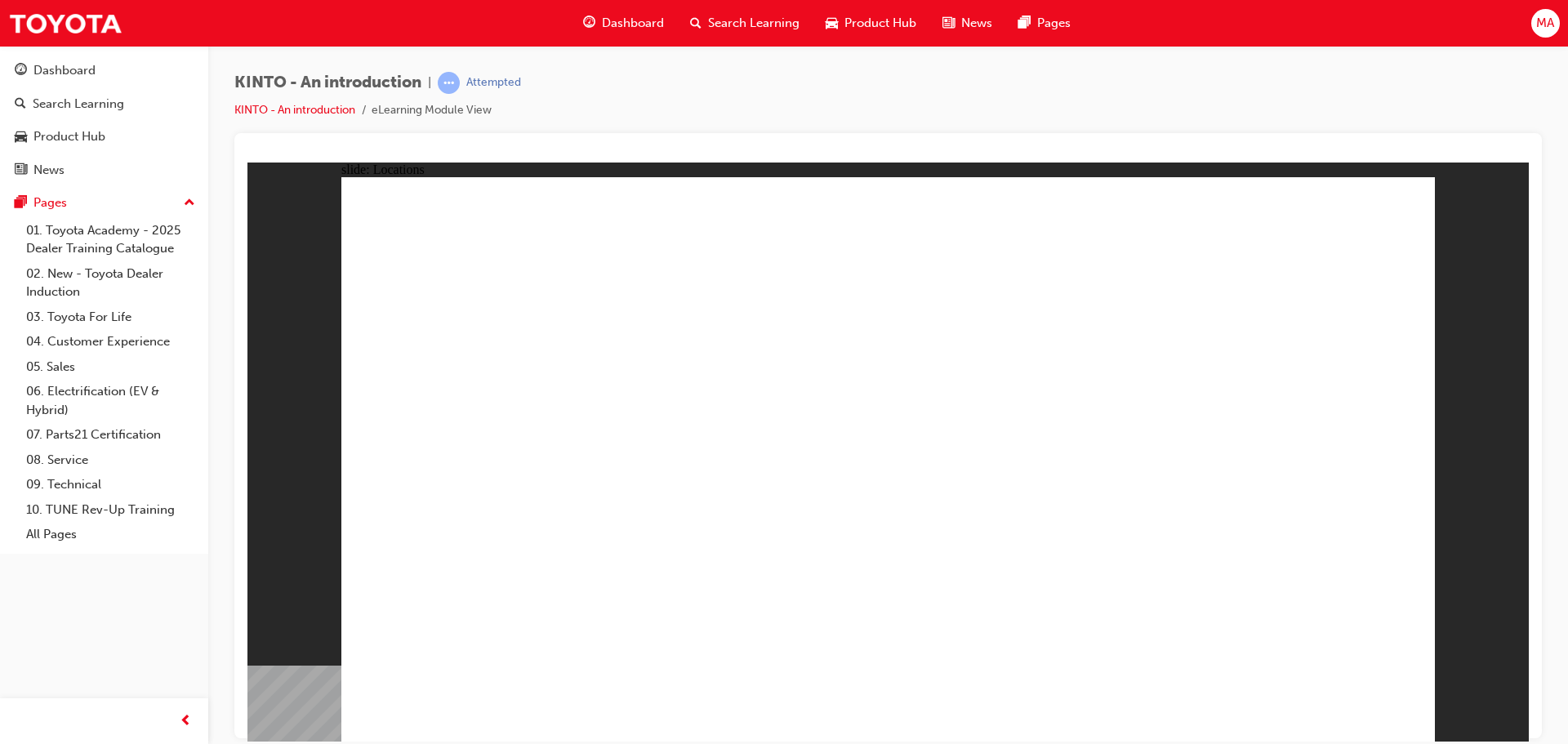 click 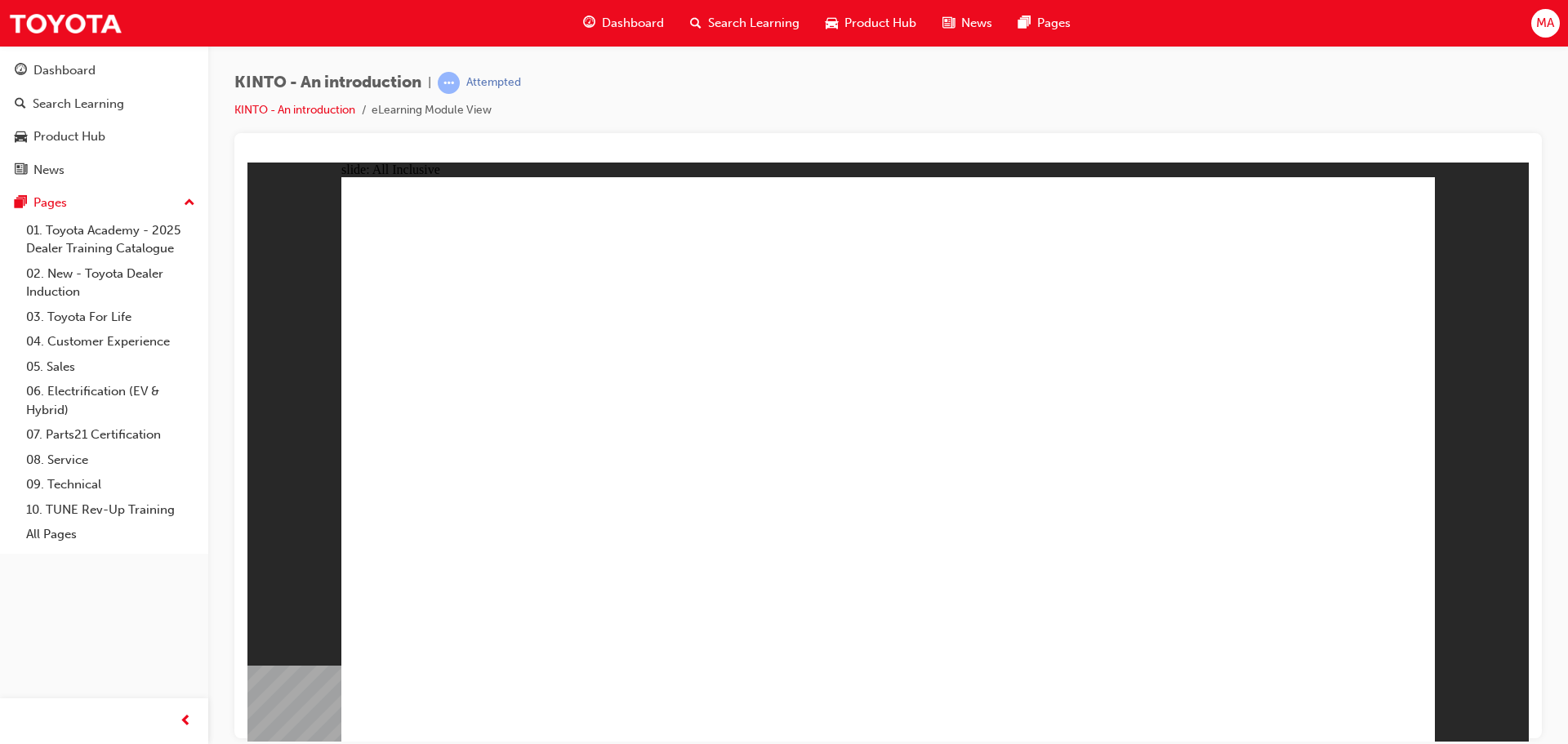 click 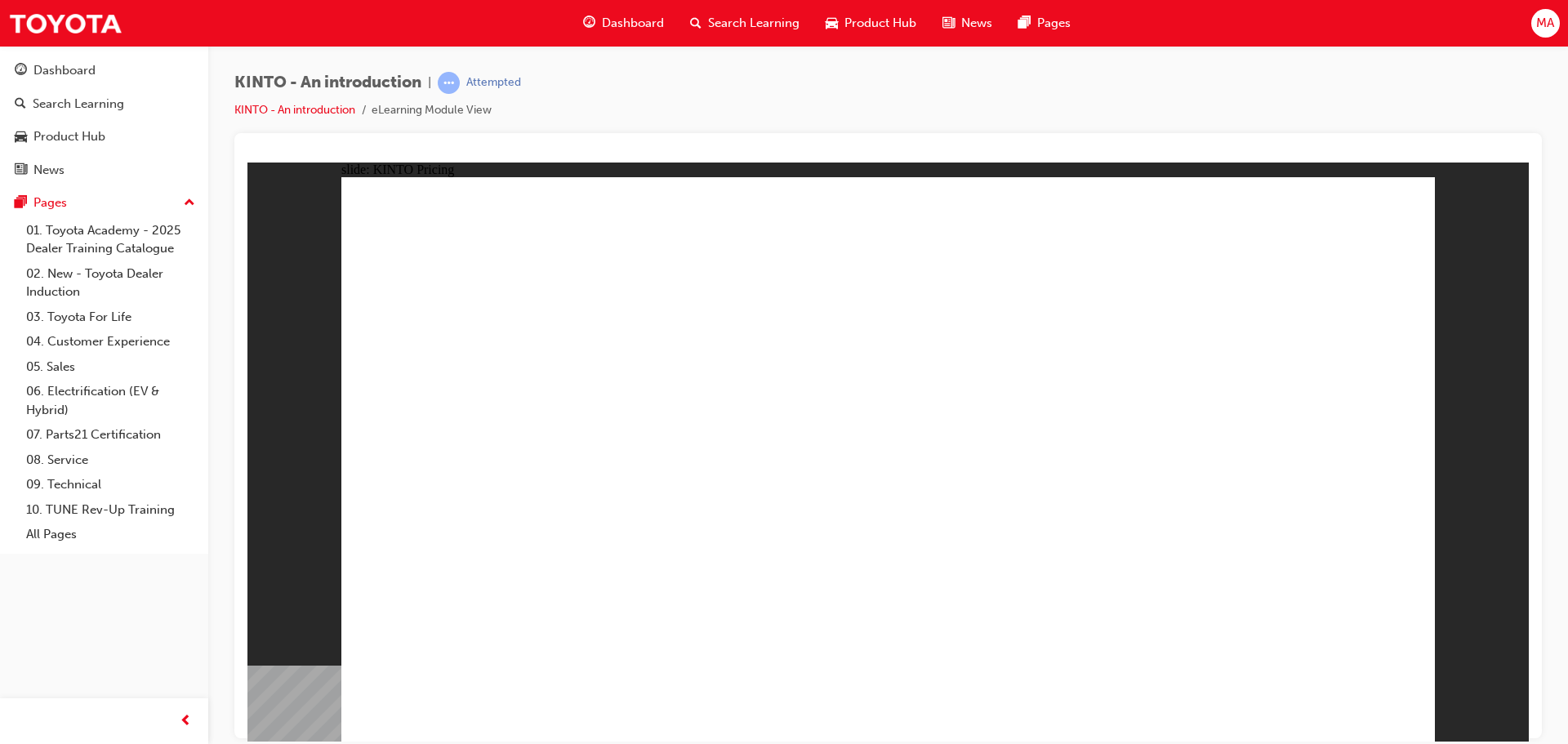 click 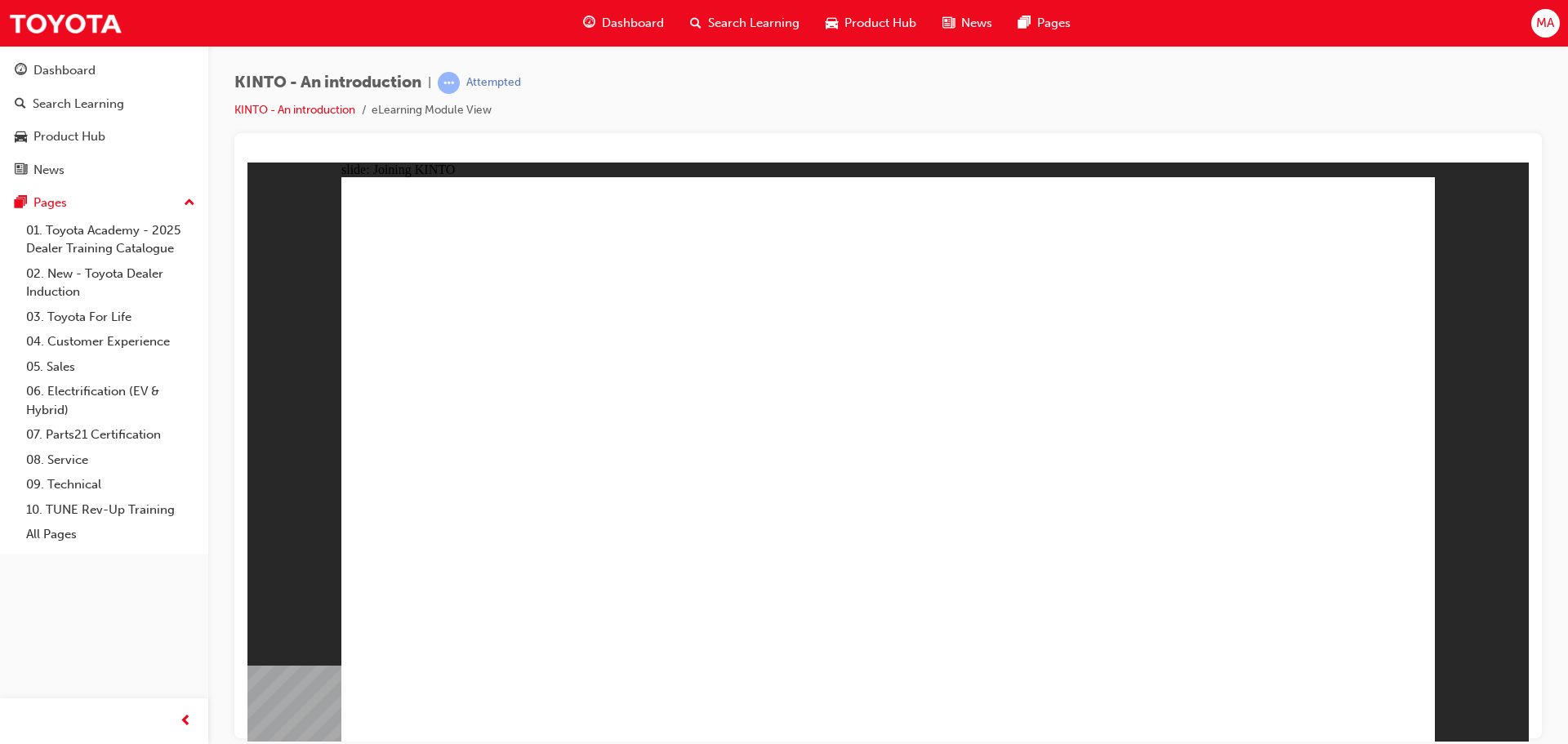 click 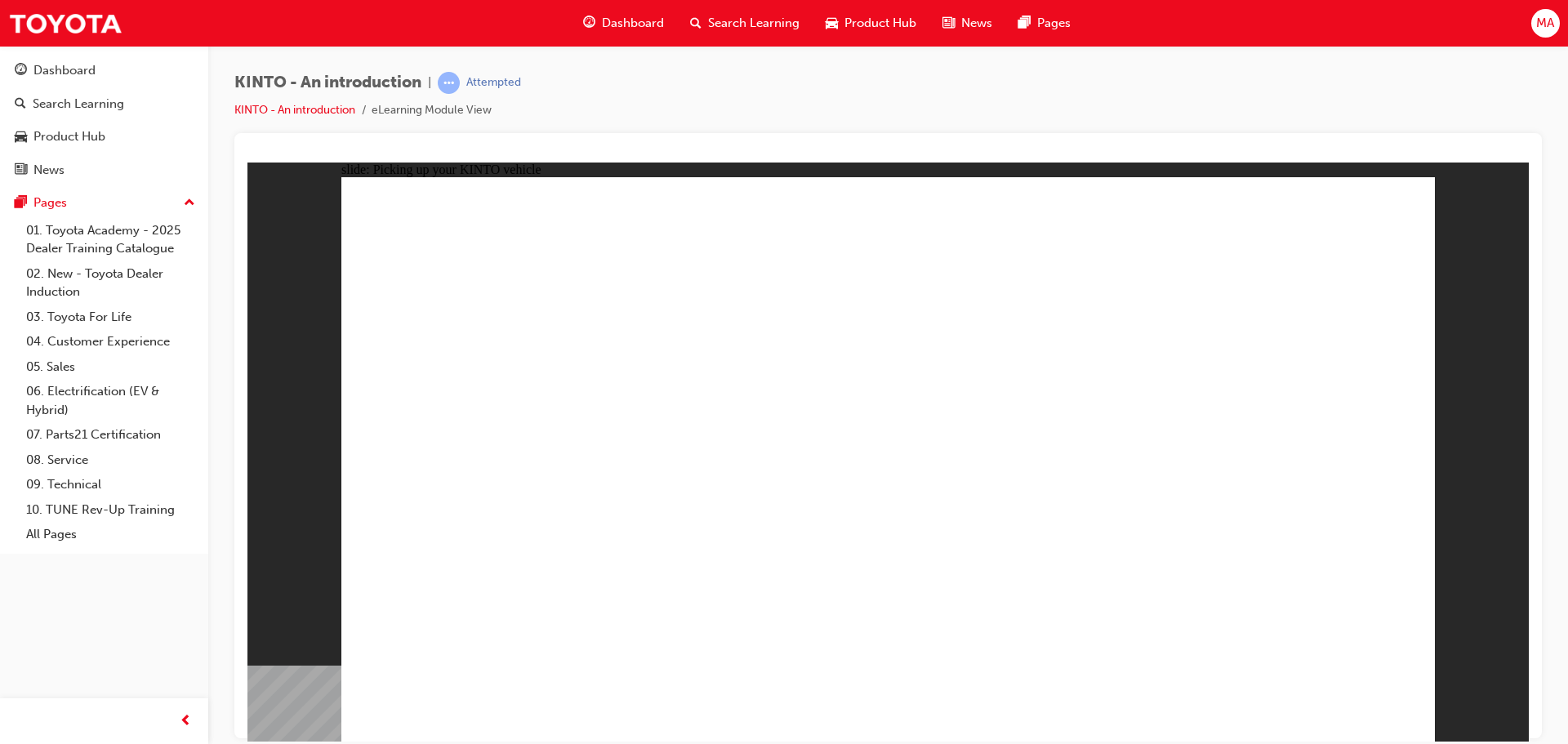 click 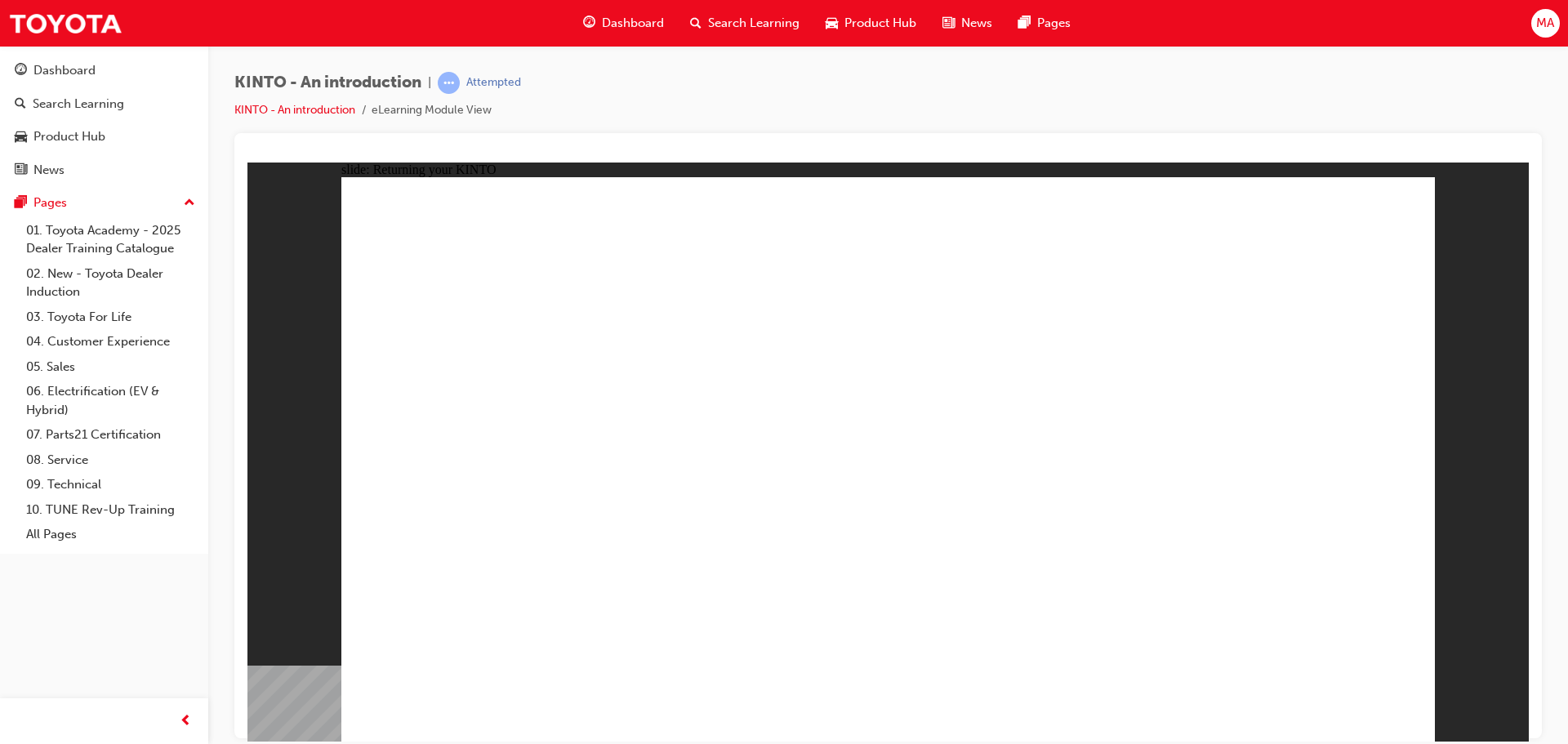 click 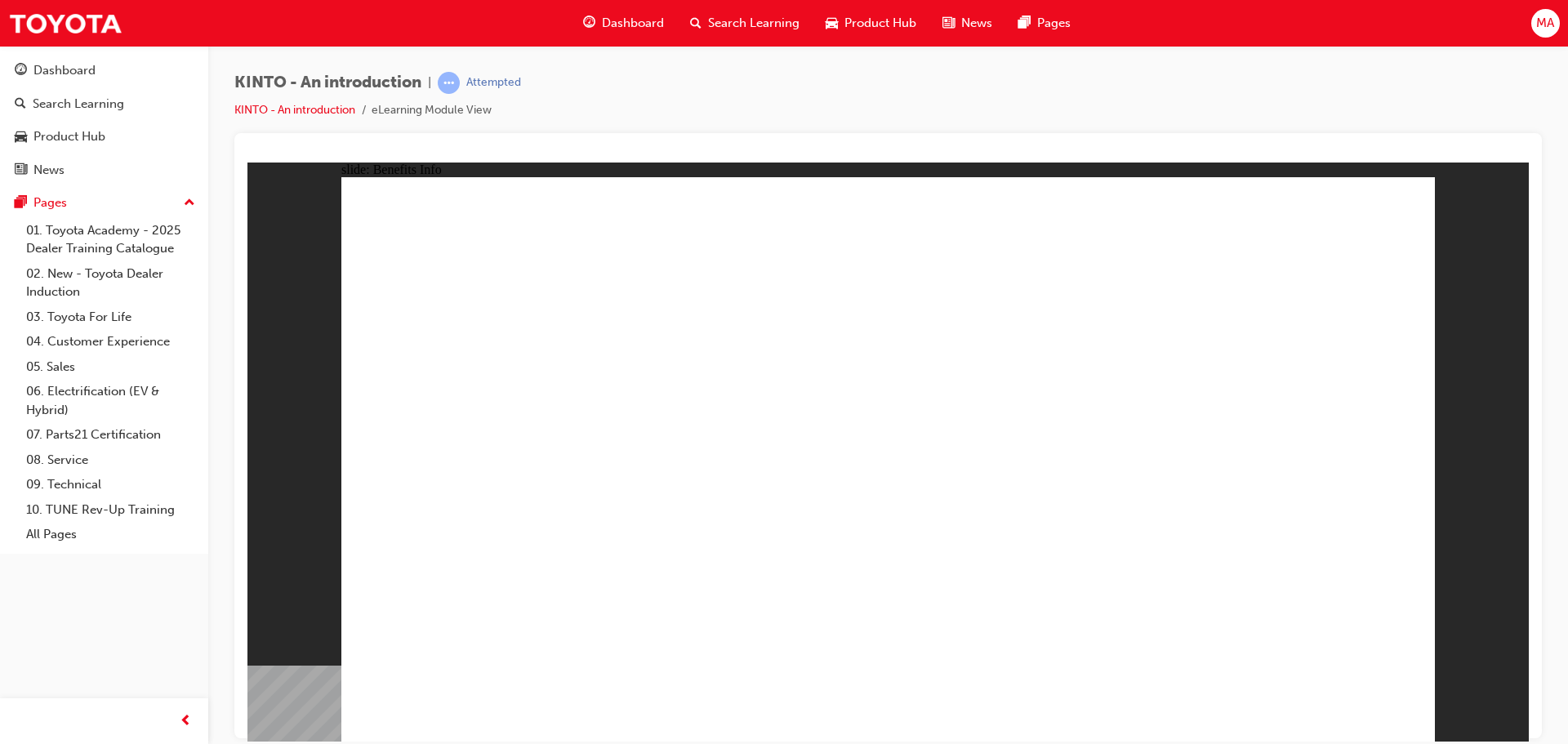 click 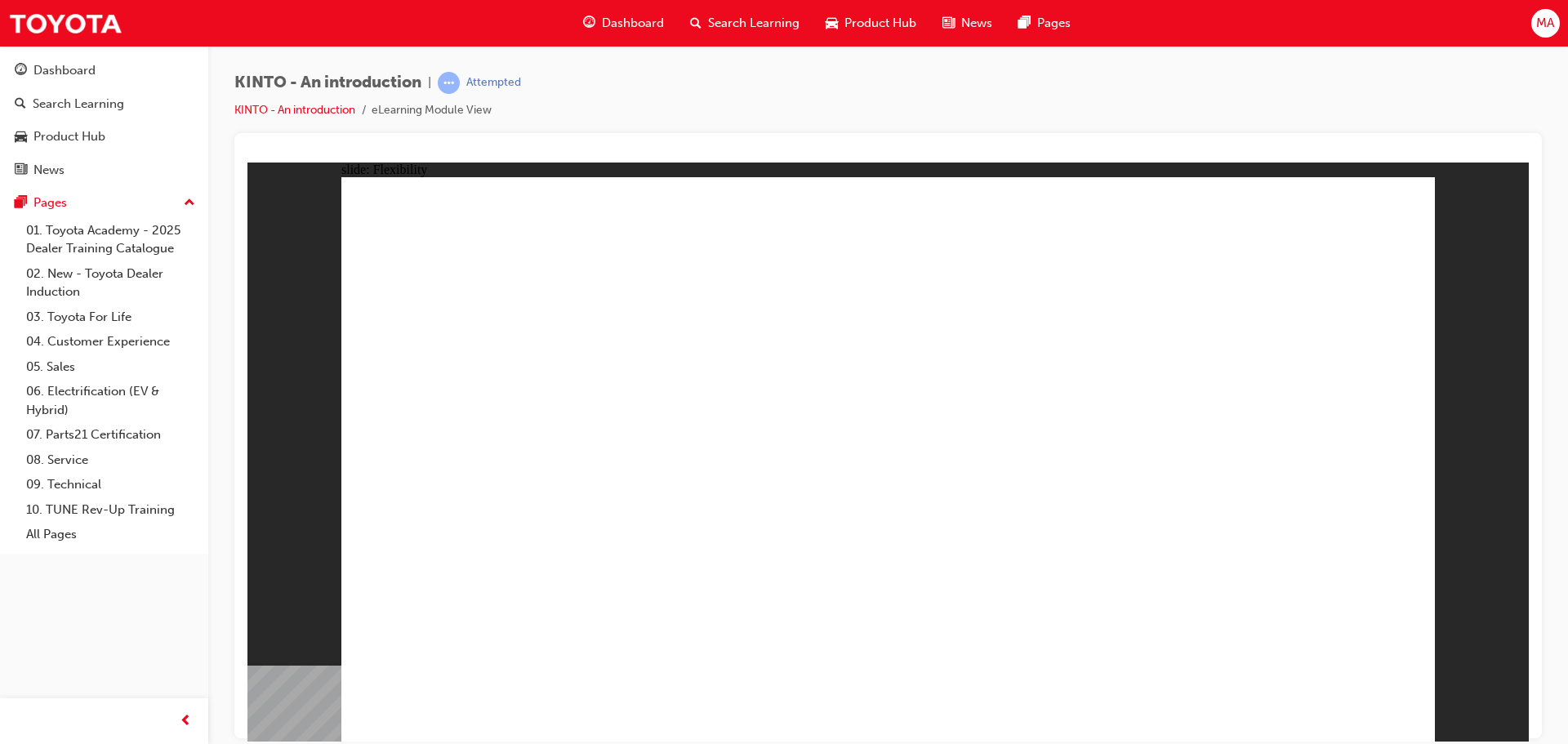 click 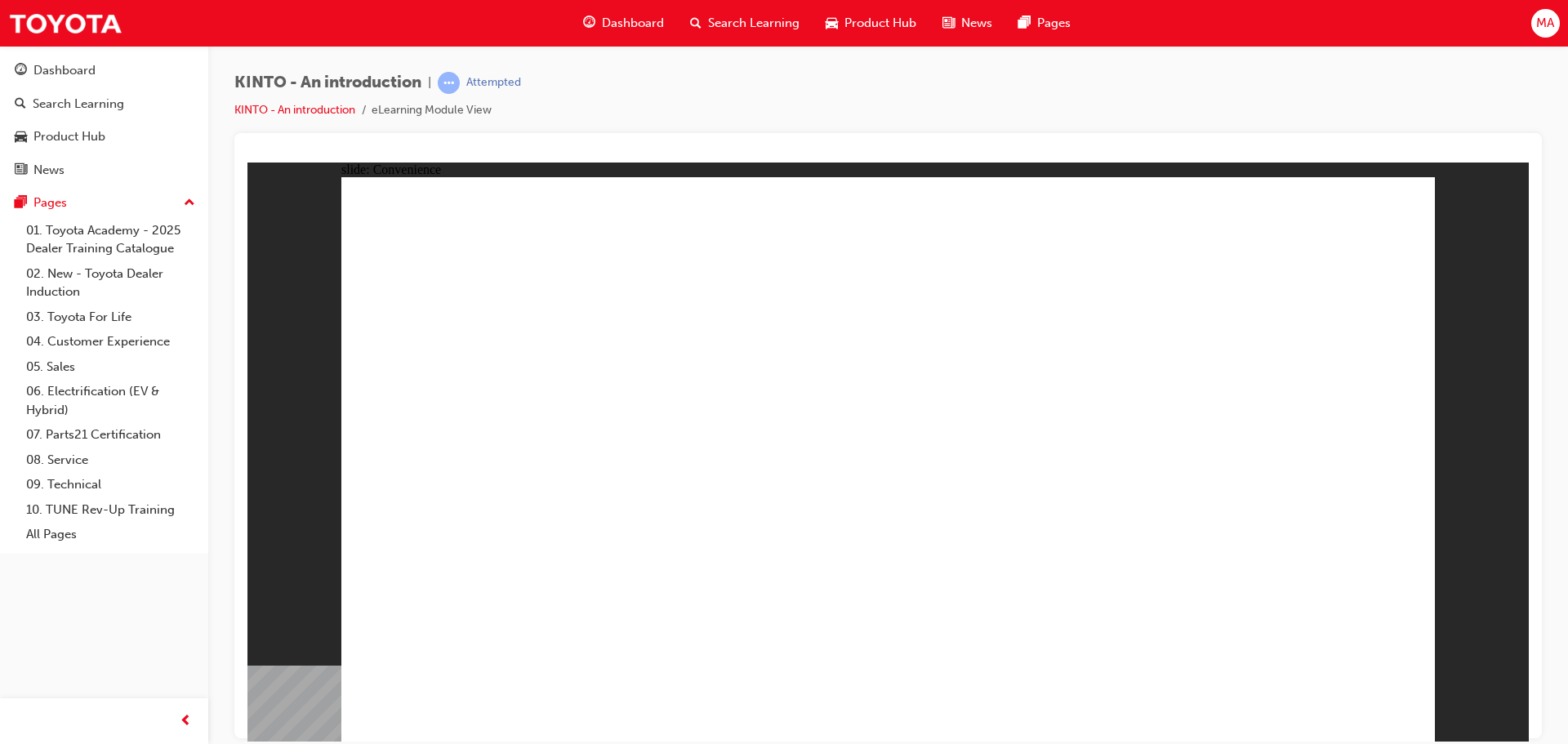 click 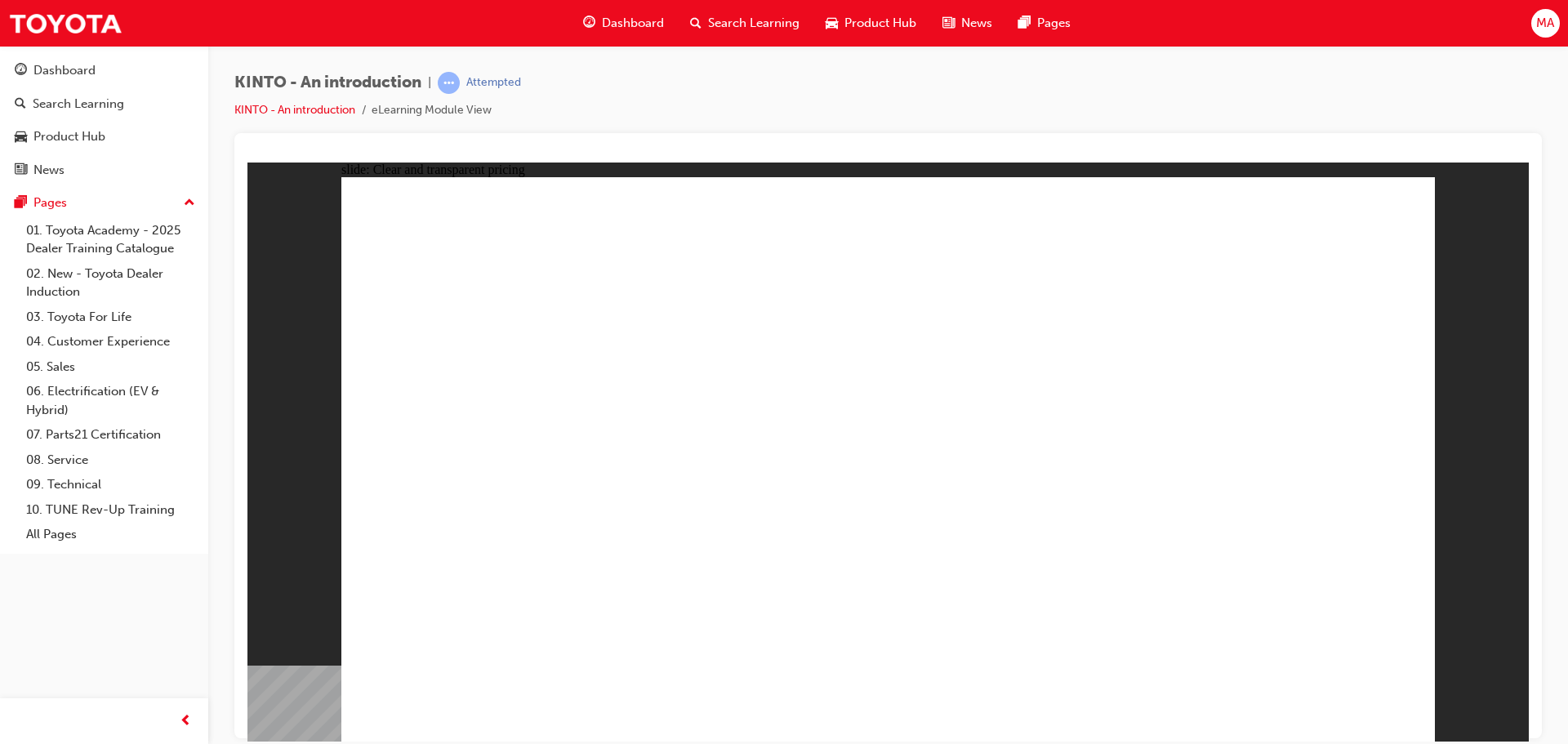click 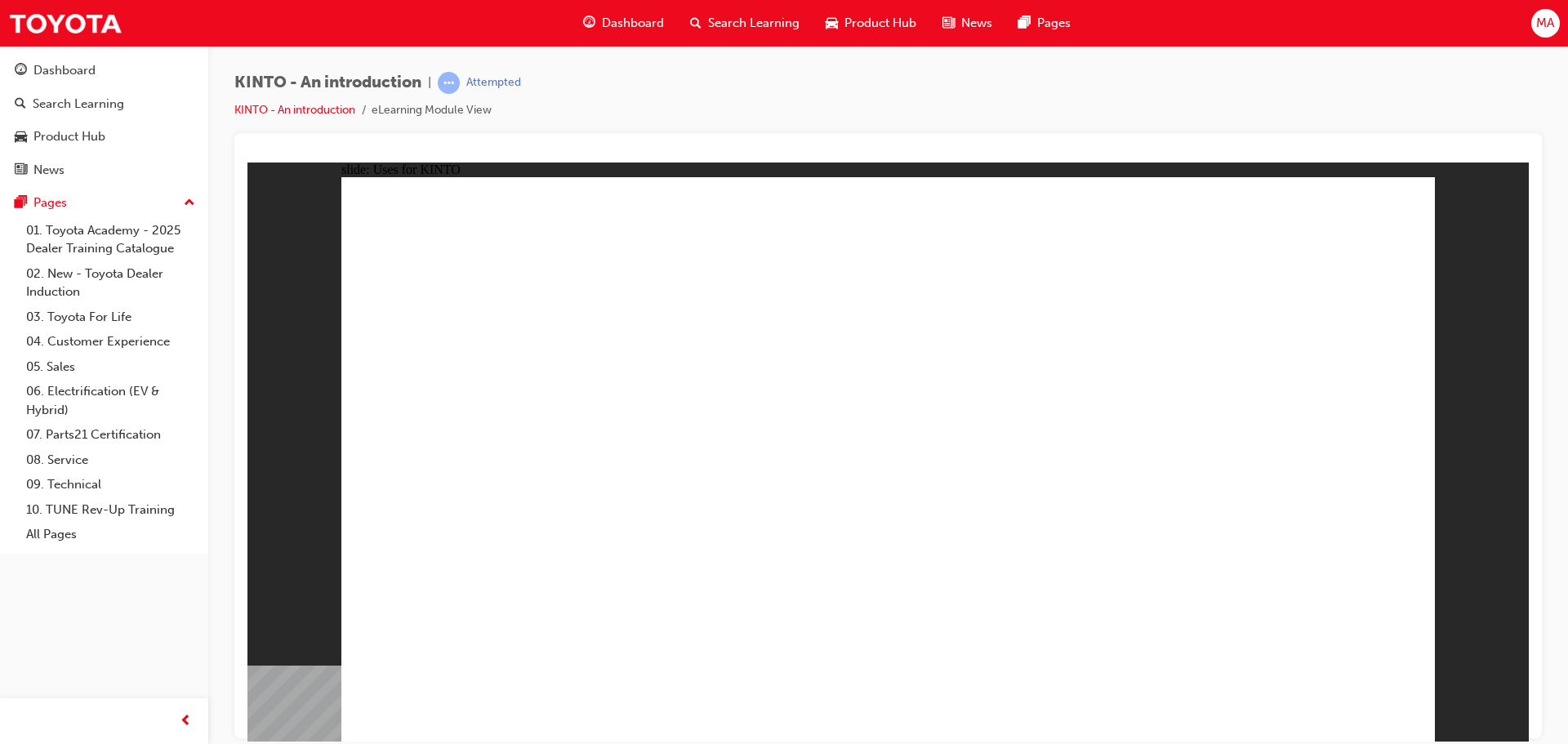 click 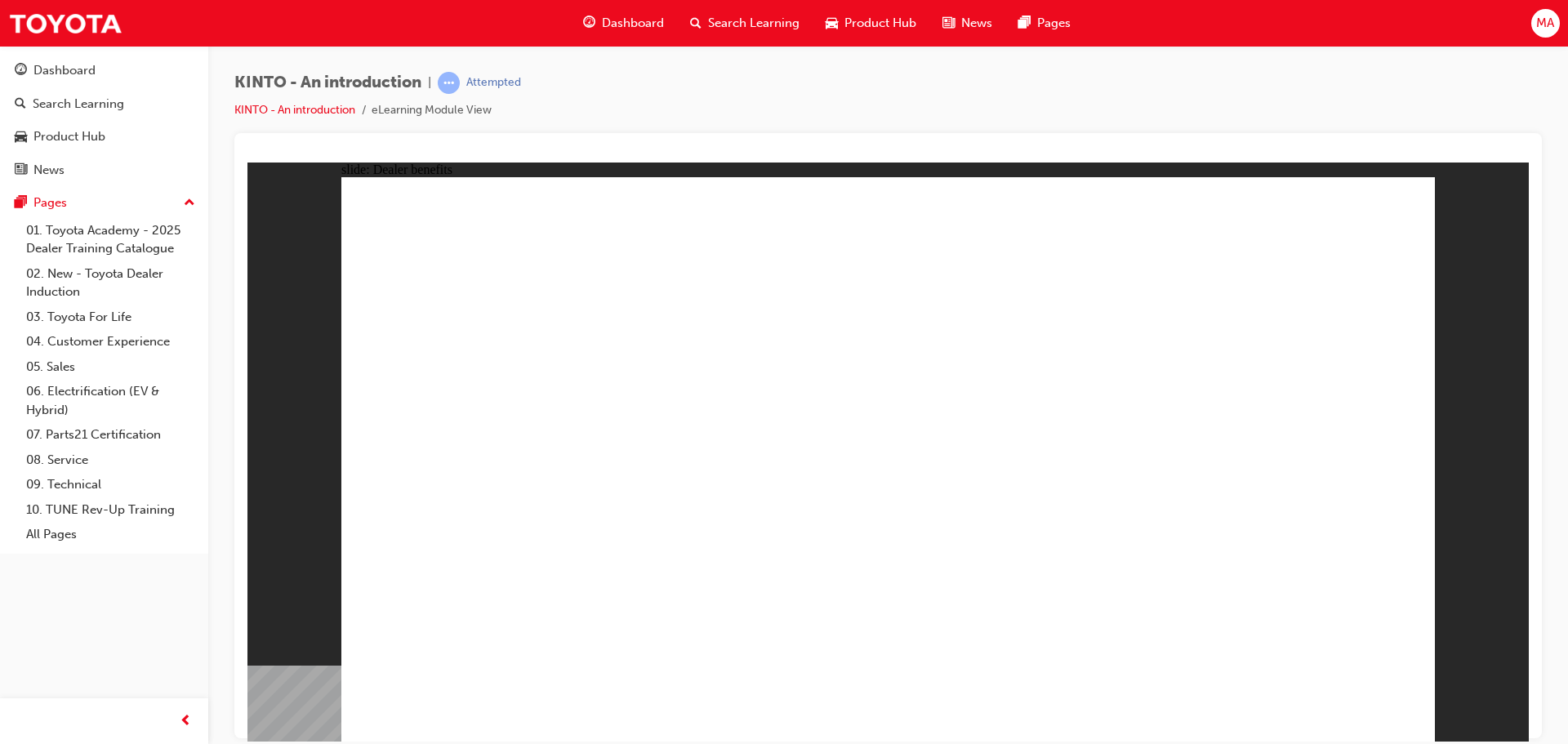 click 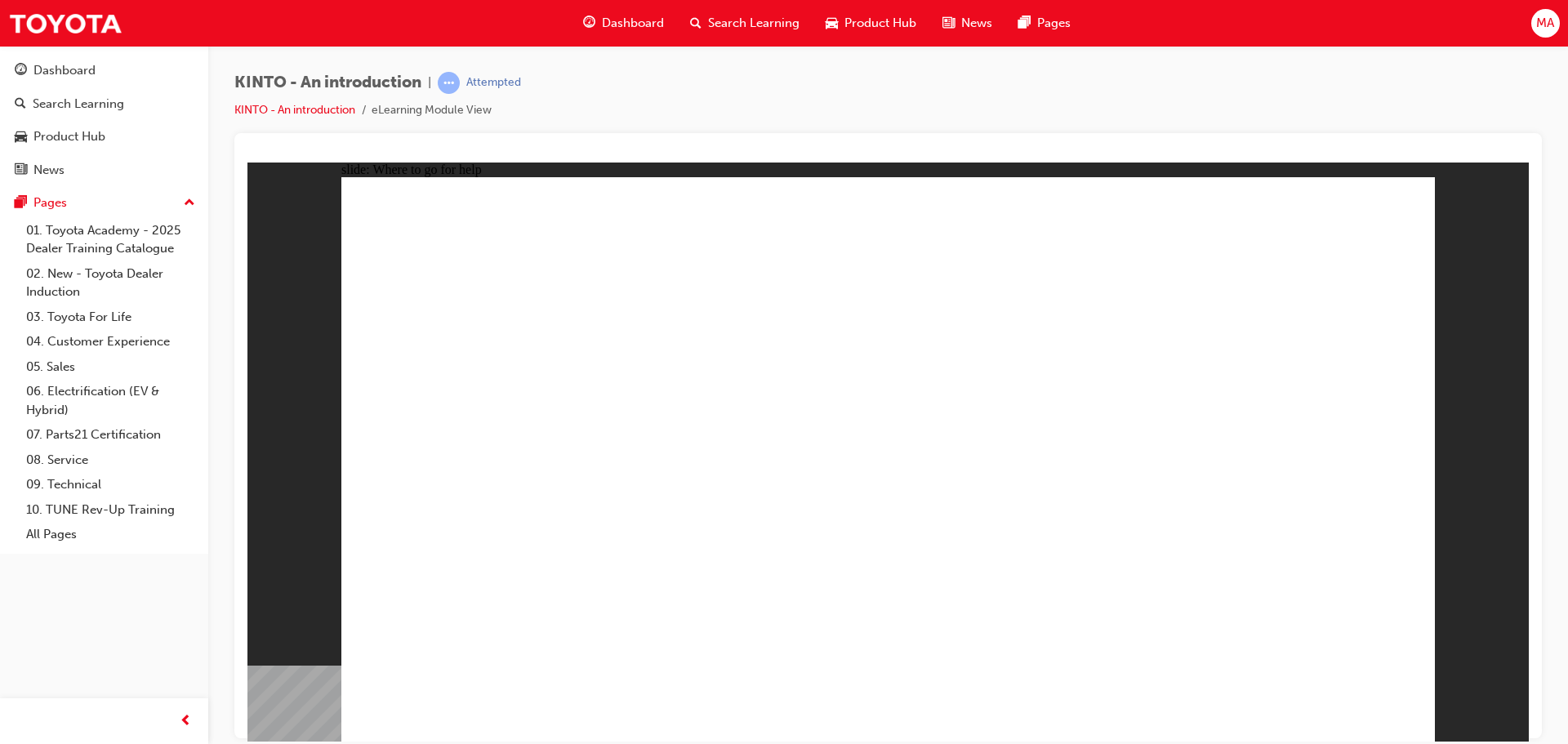 click 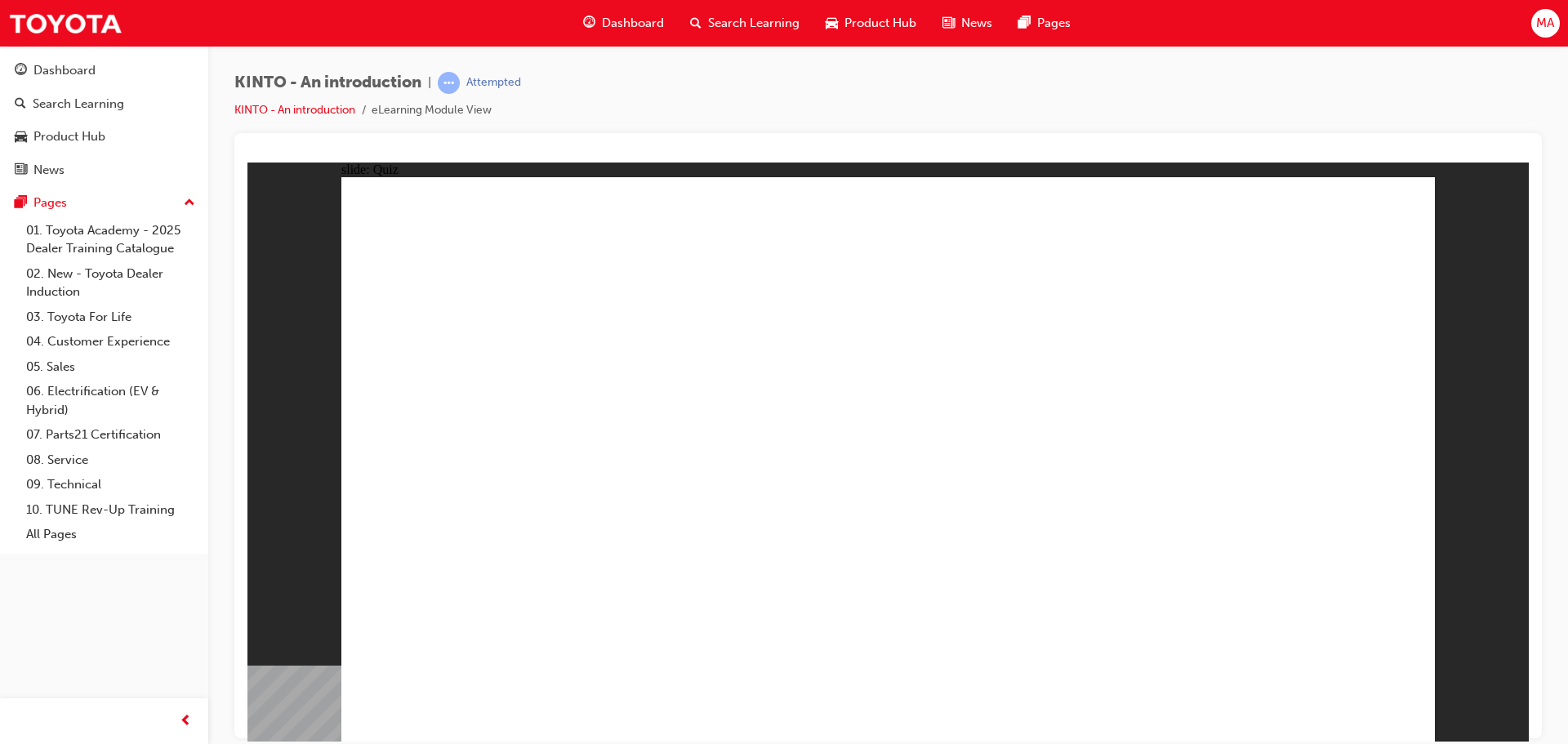 click 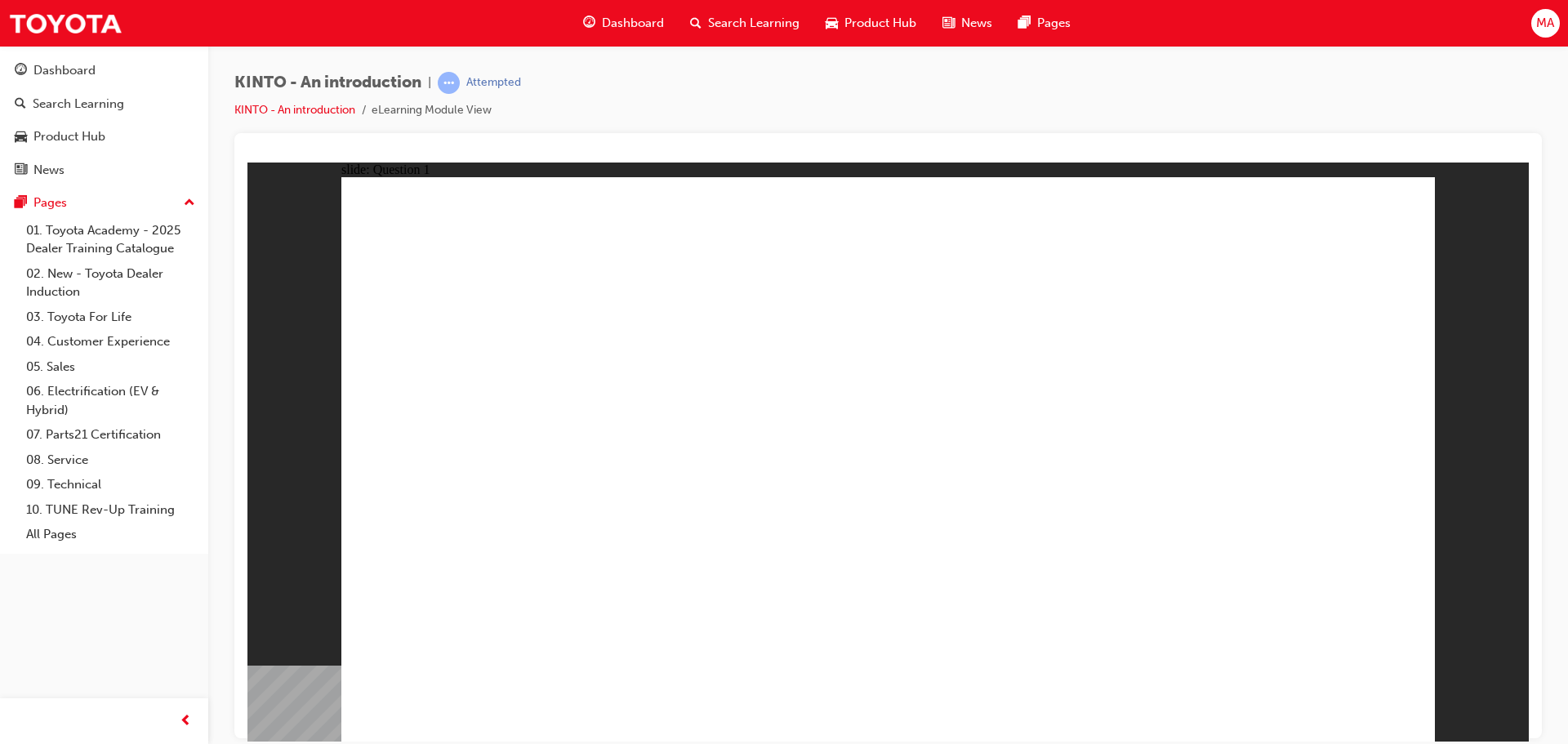 click 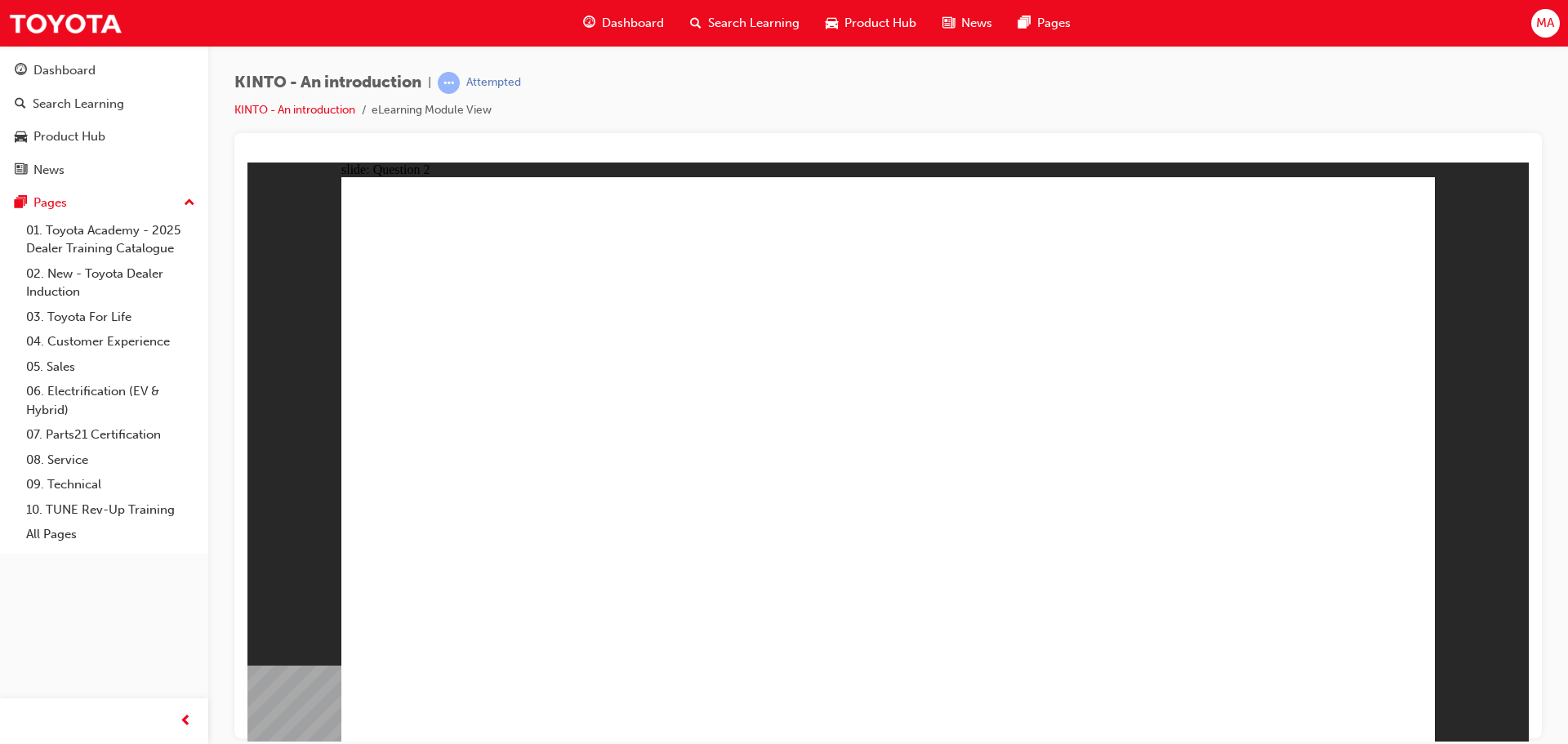 click 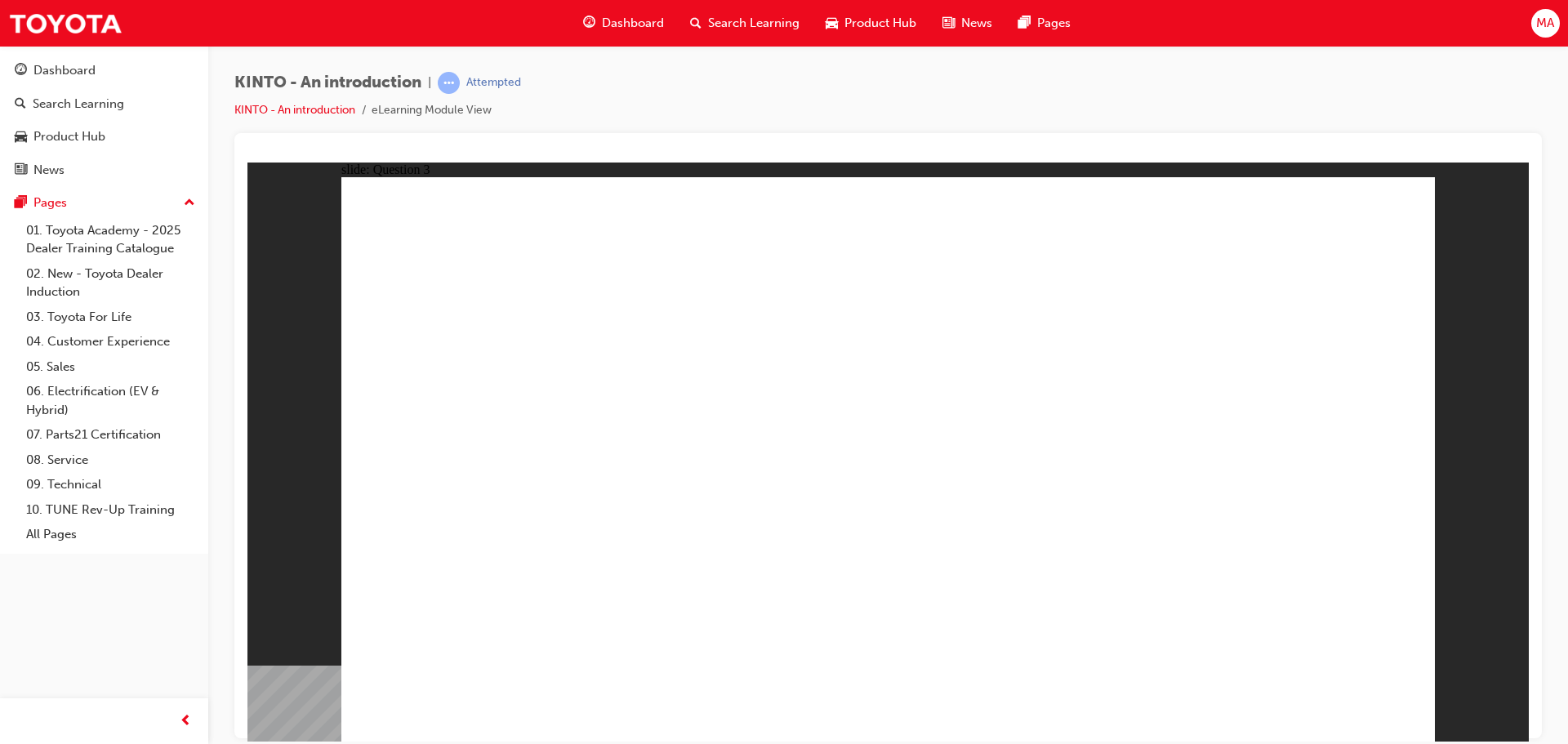 click 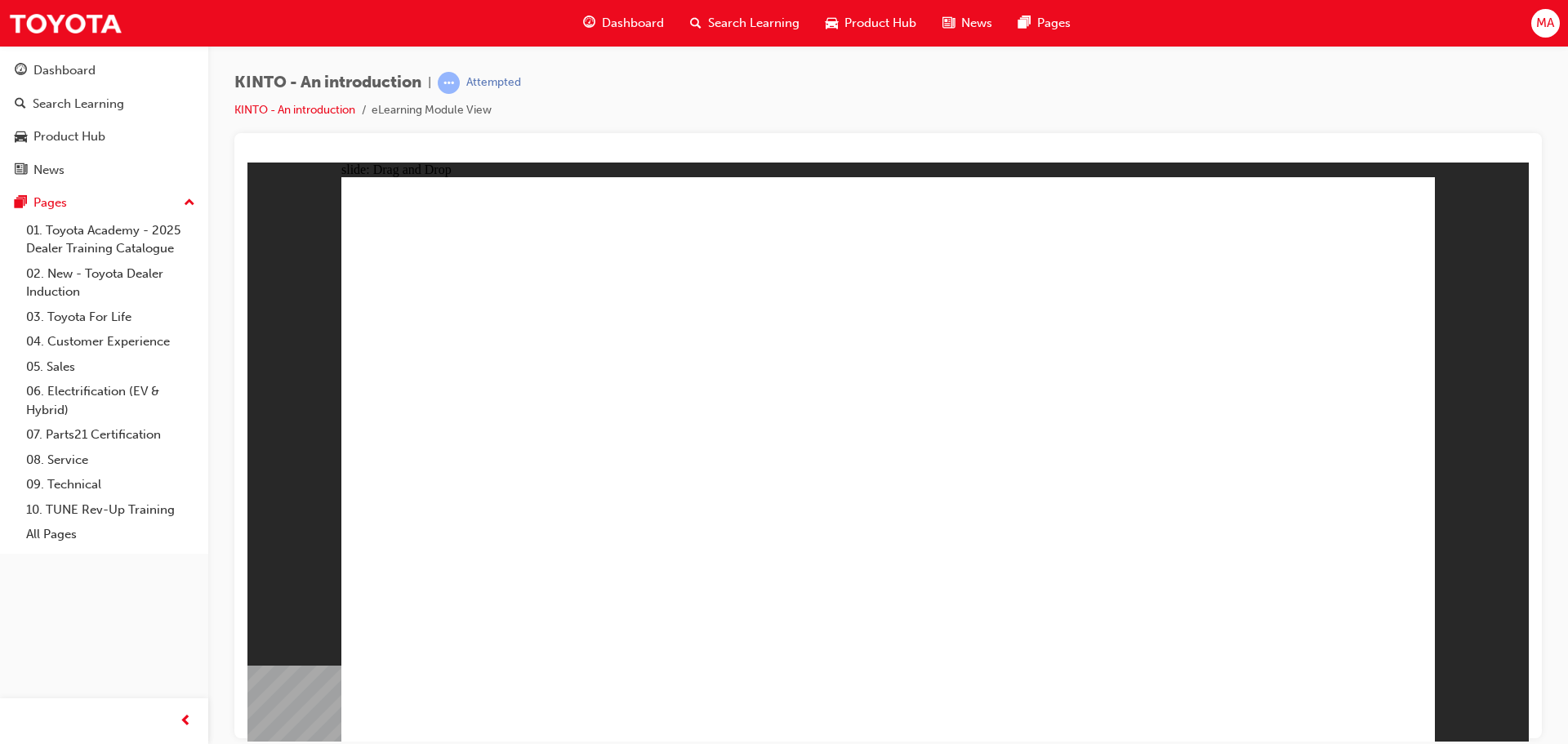 drag, startPoint x: 1108, startPoint y: 506, endPoint x: 523, endPoint y: 637, distance: 599.48811 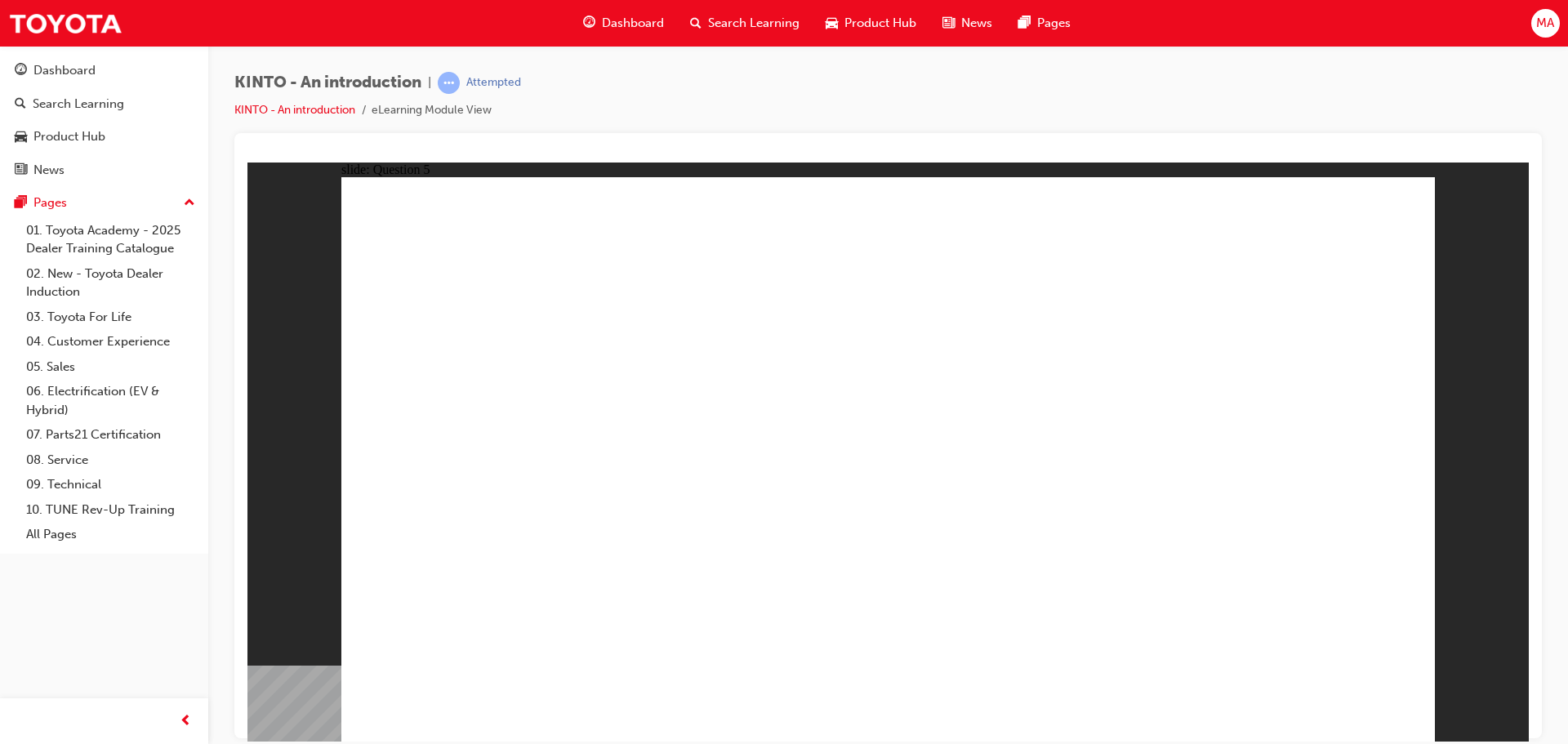 click 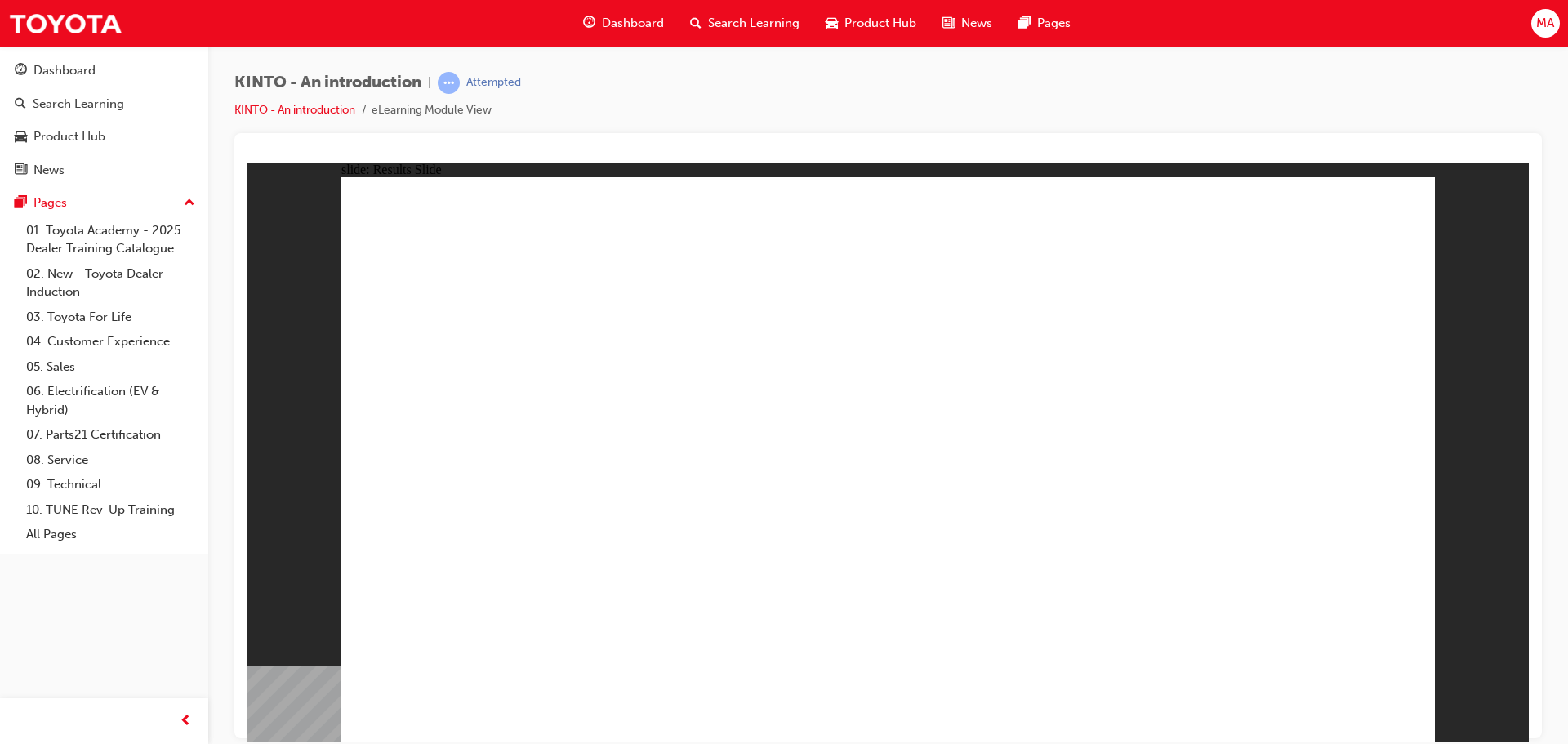 click 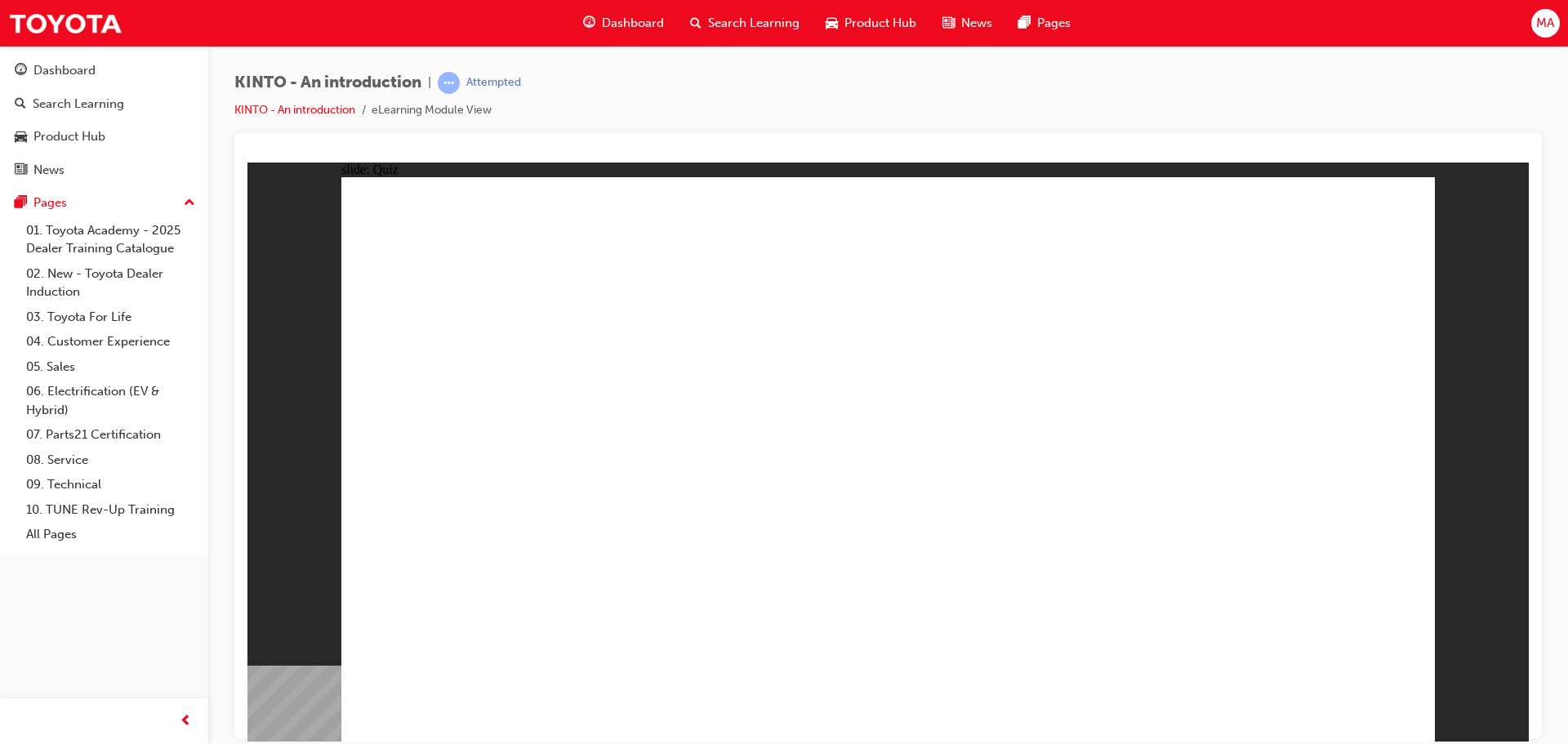 click 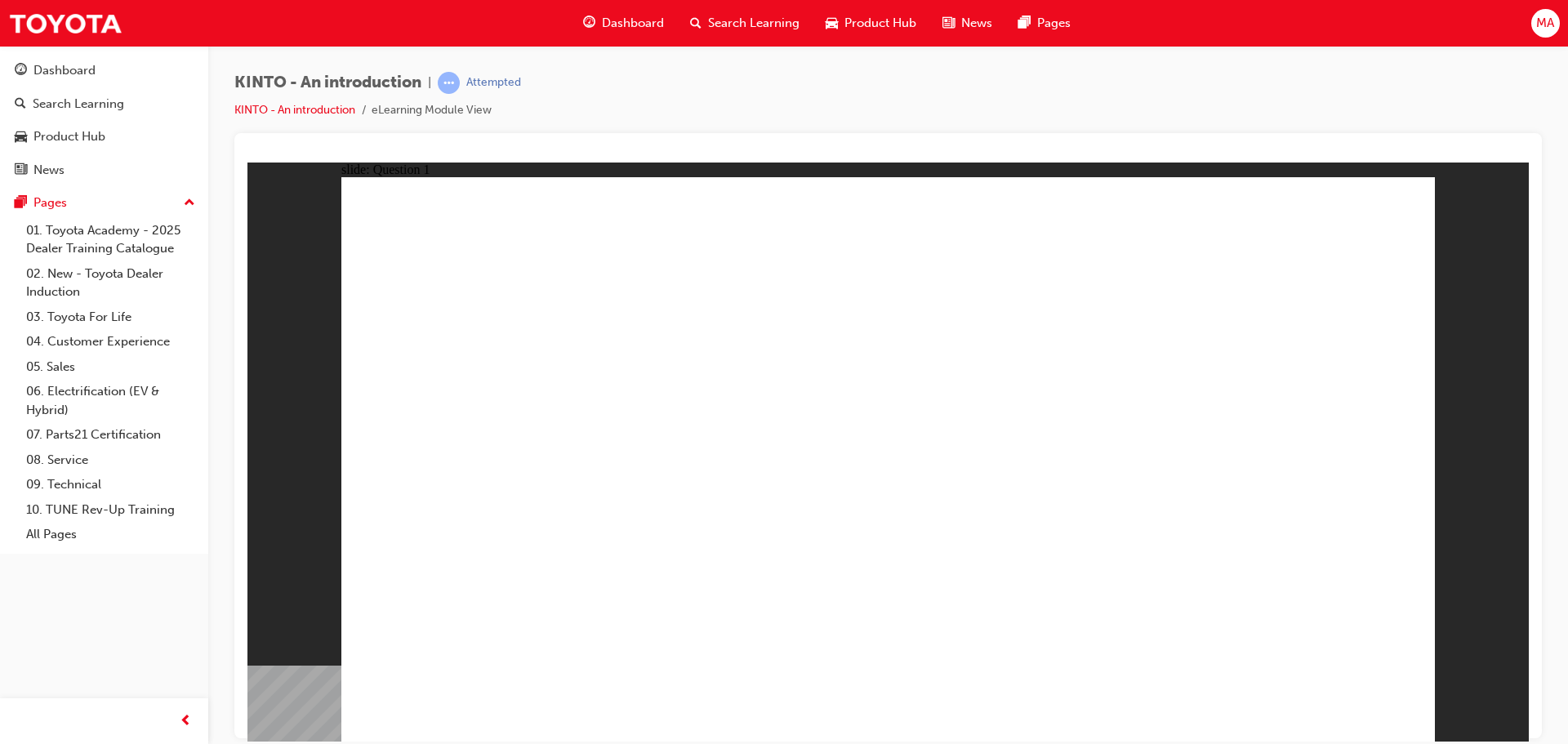 click 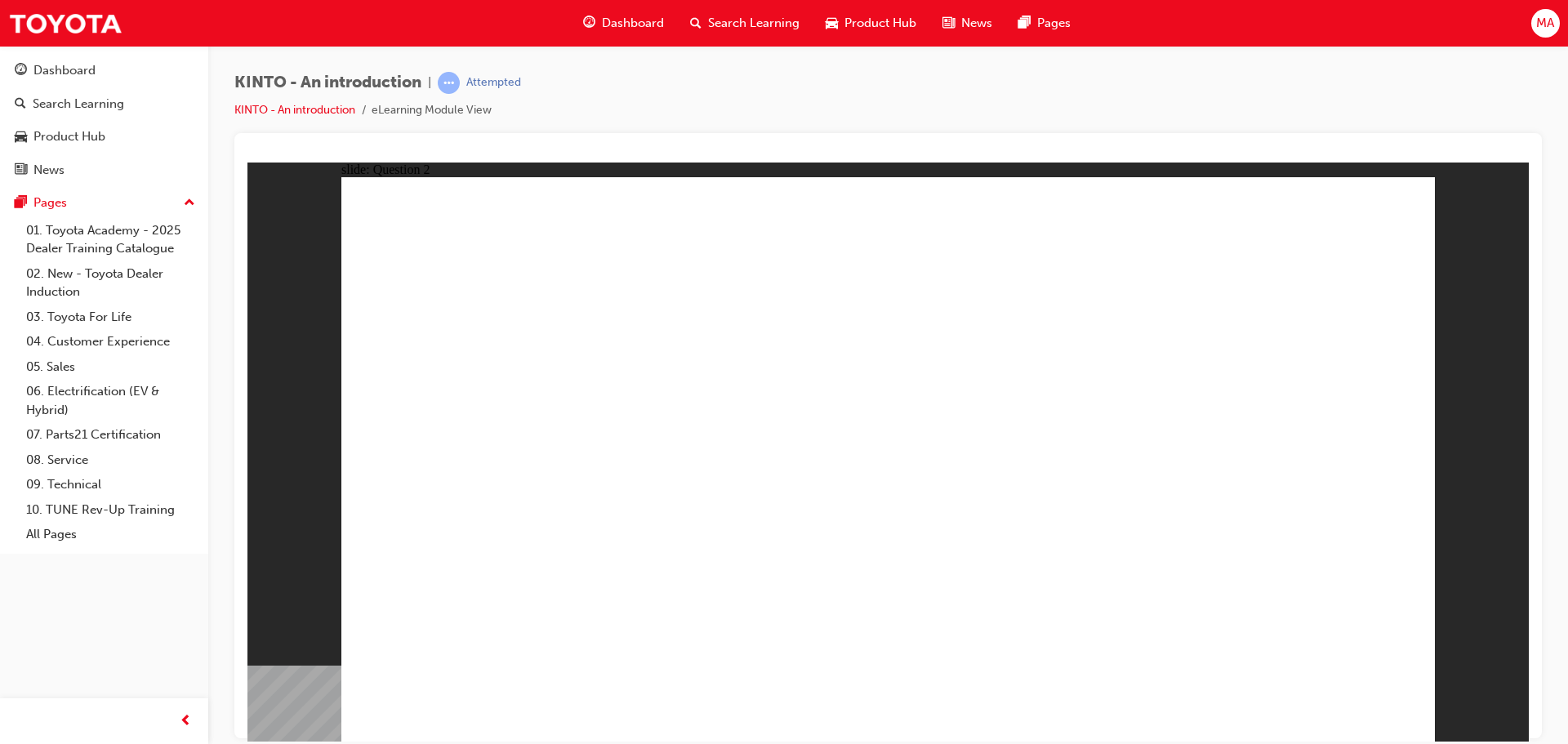 click 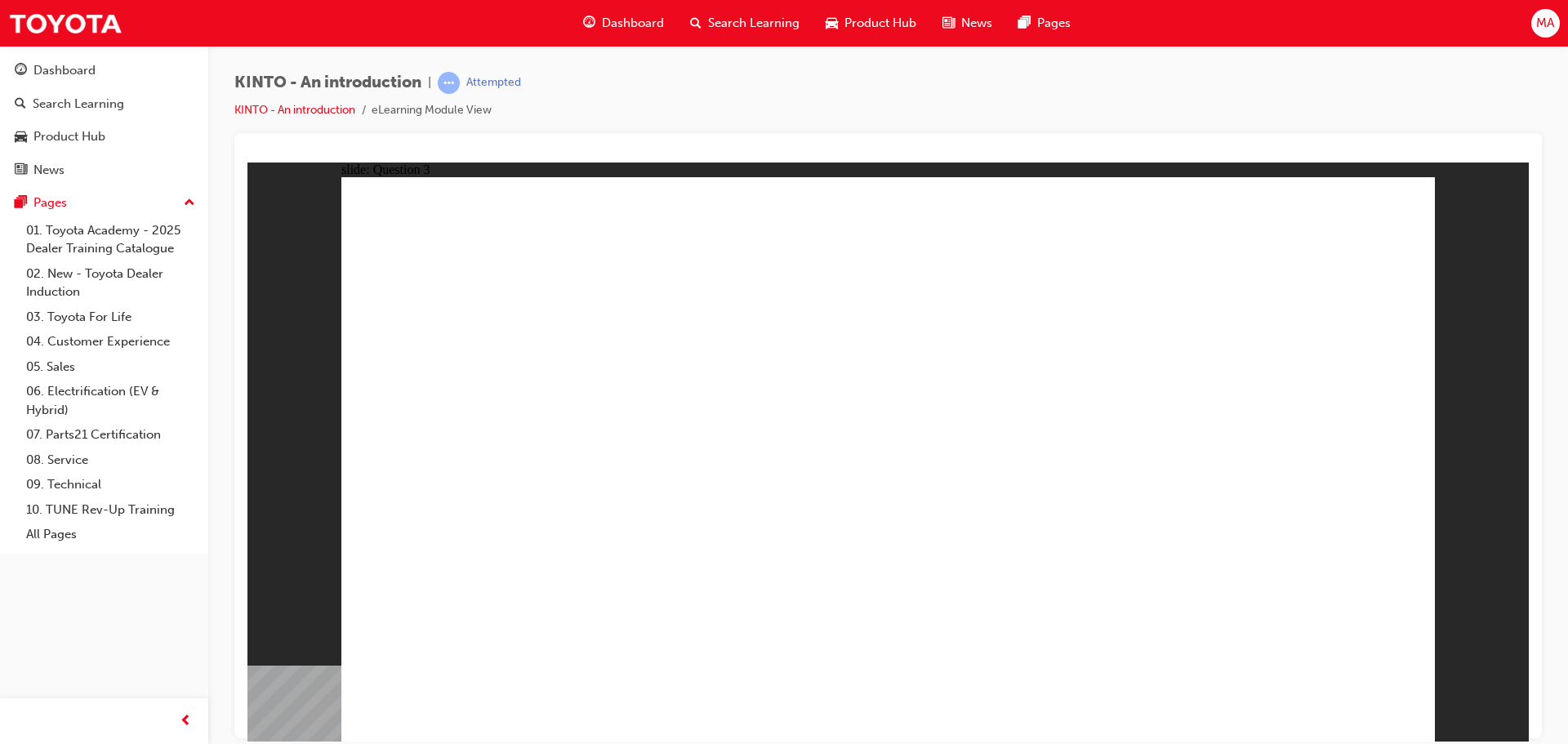 click 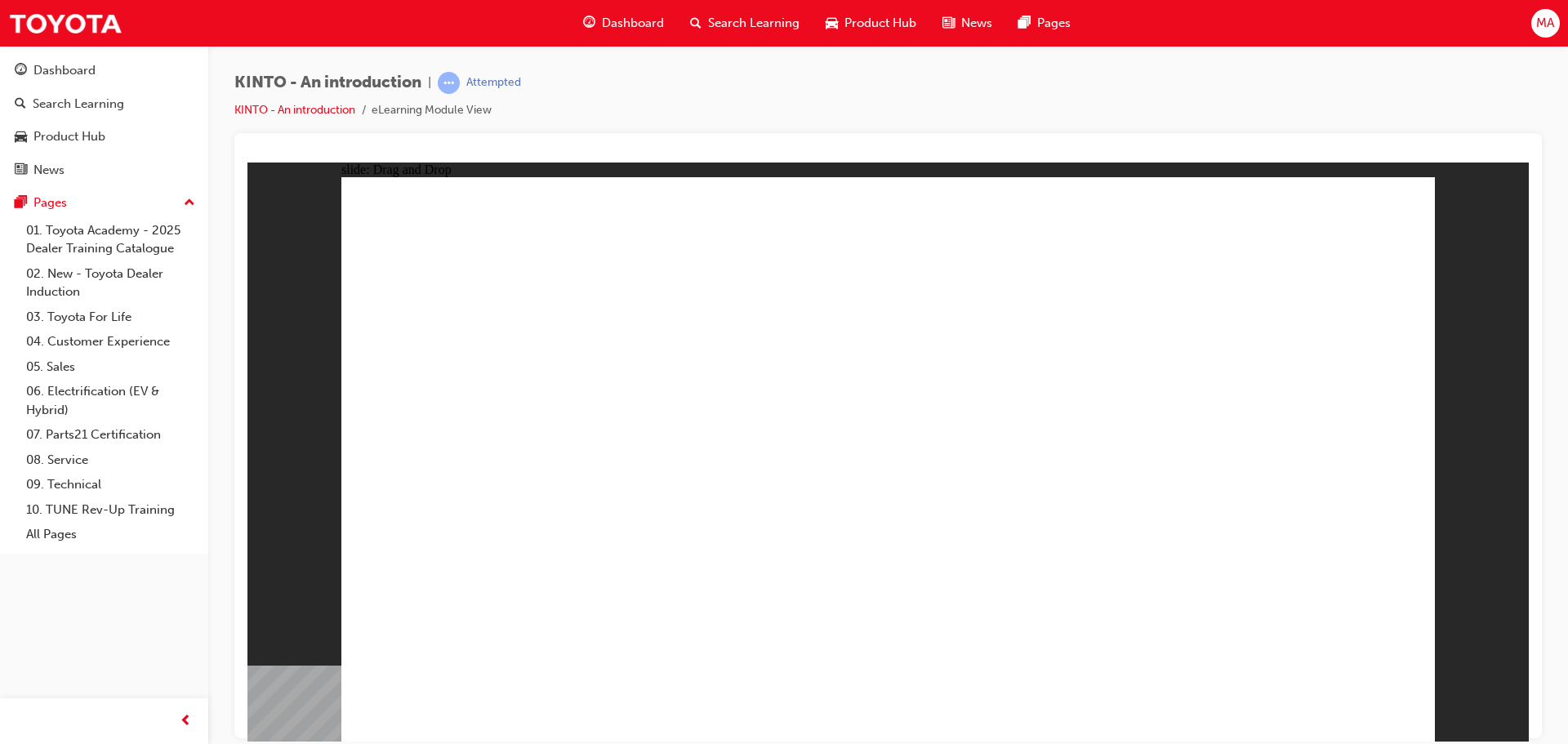 drag, startPoint x: 1113, startPoint y: 503, endPoint x: 516, endPoint y: 639, distance: 612.2949 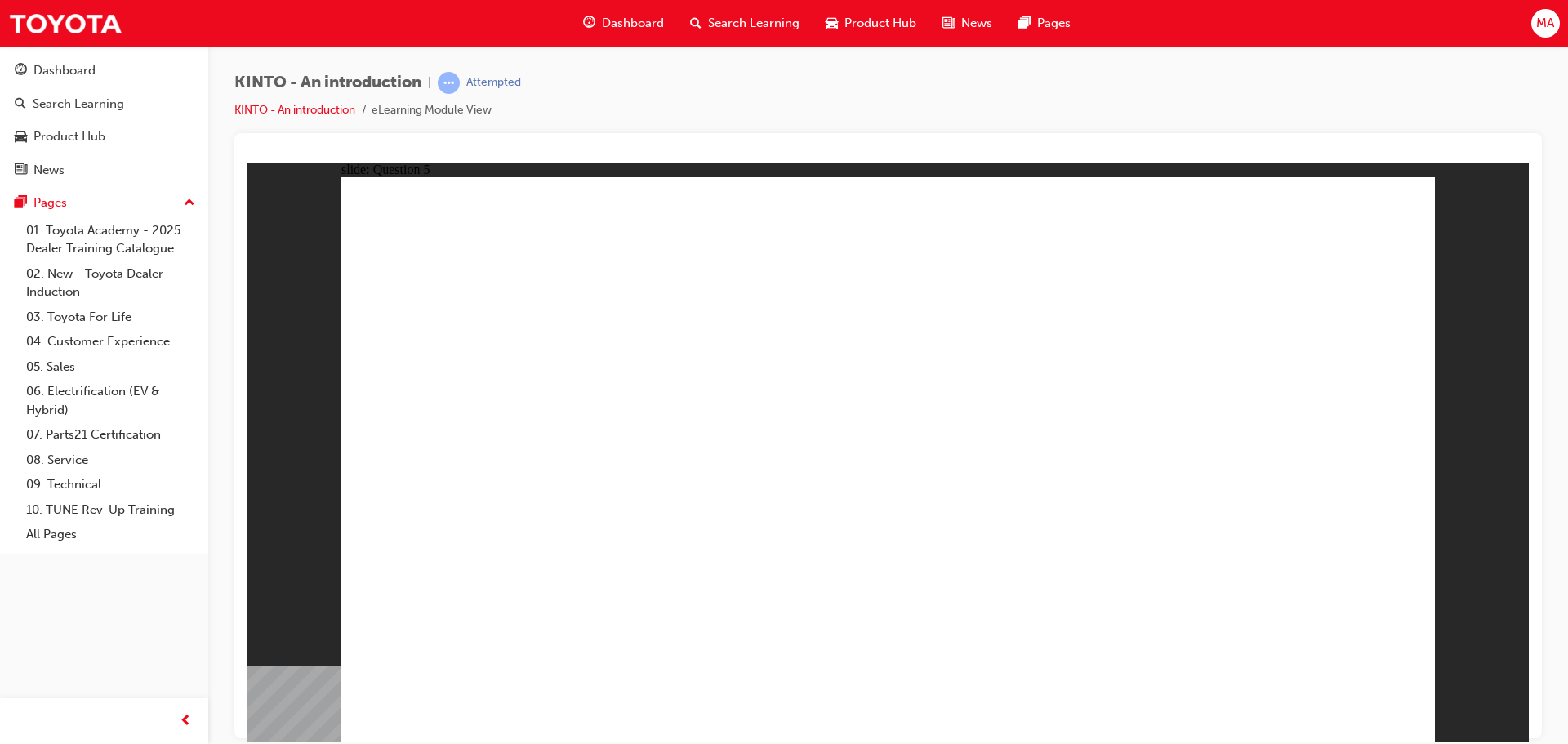 click 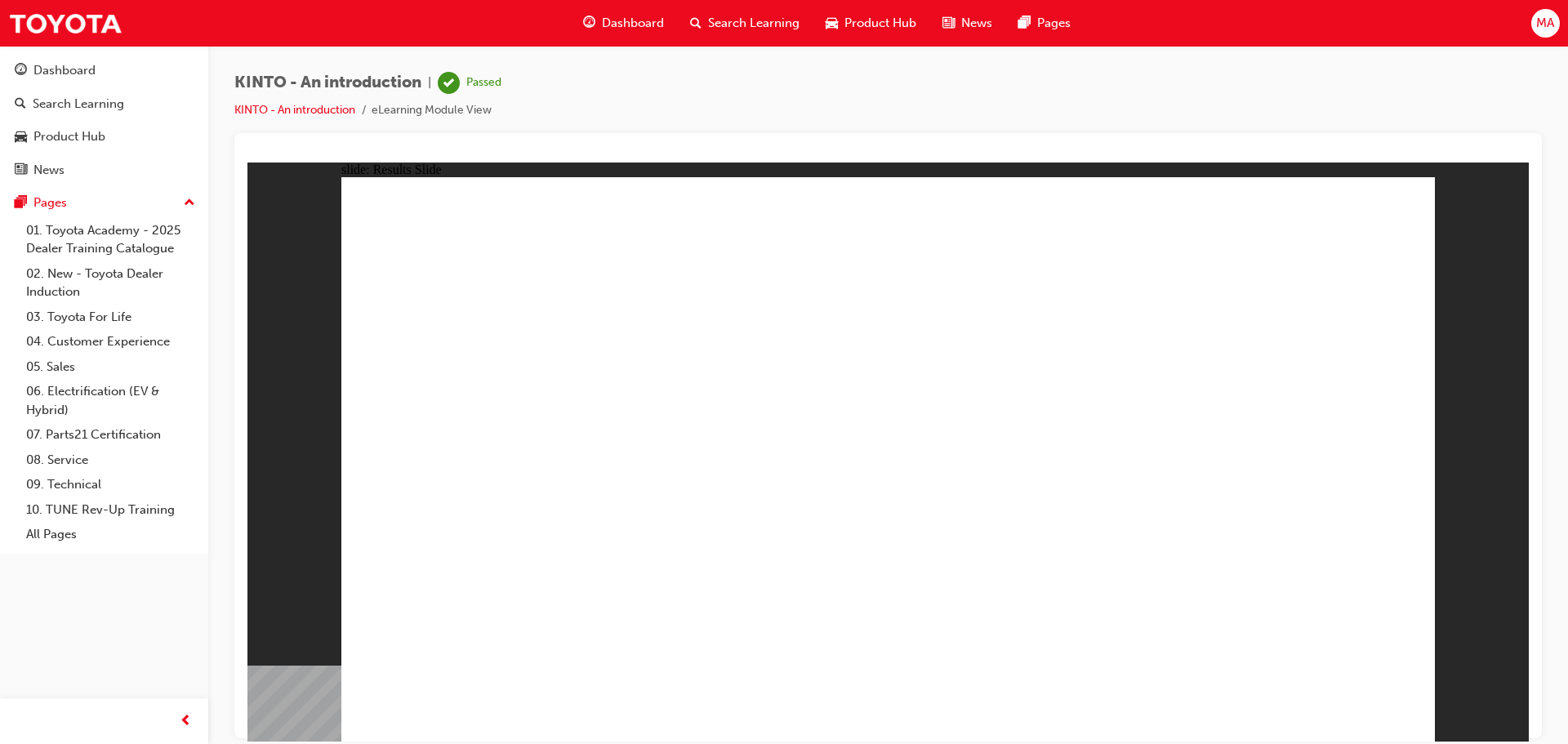 click 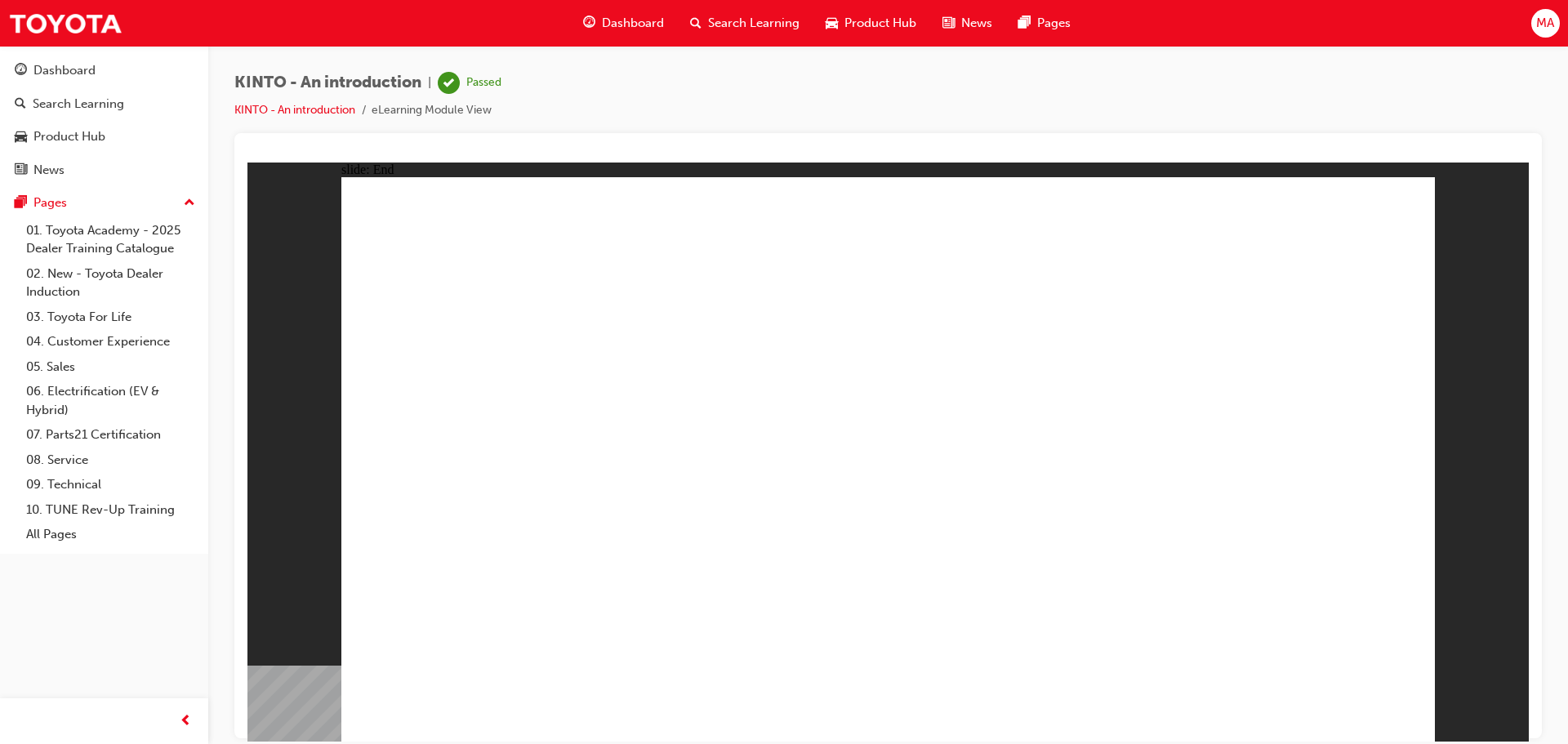 click 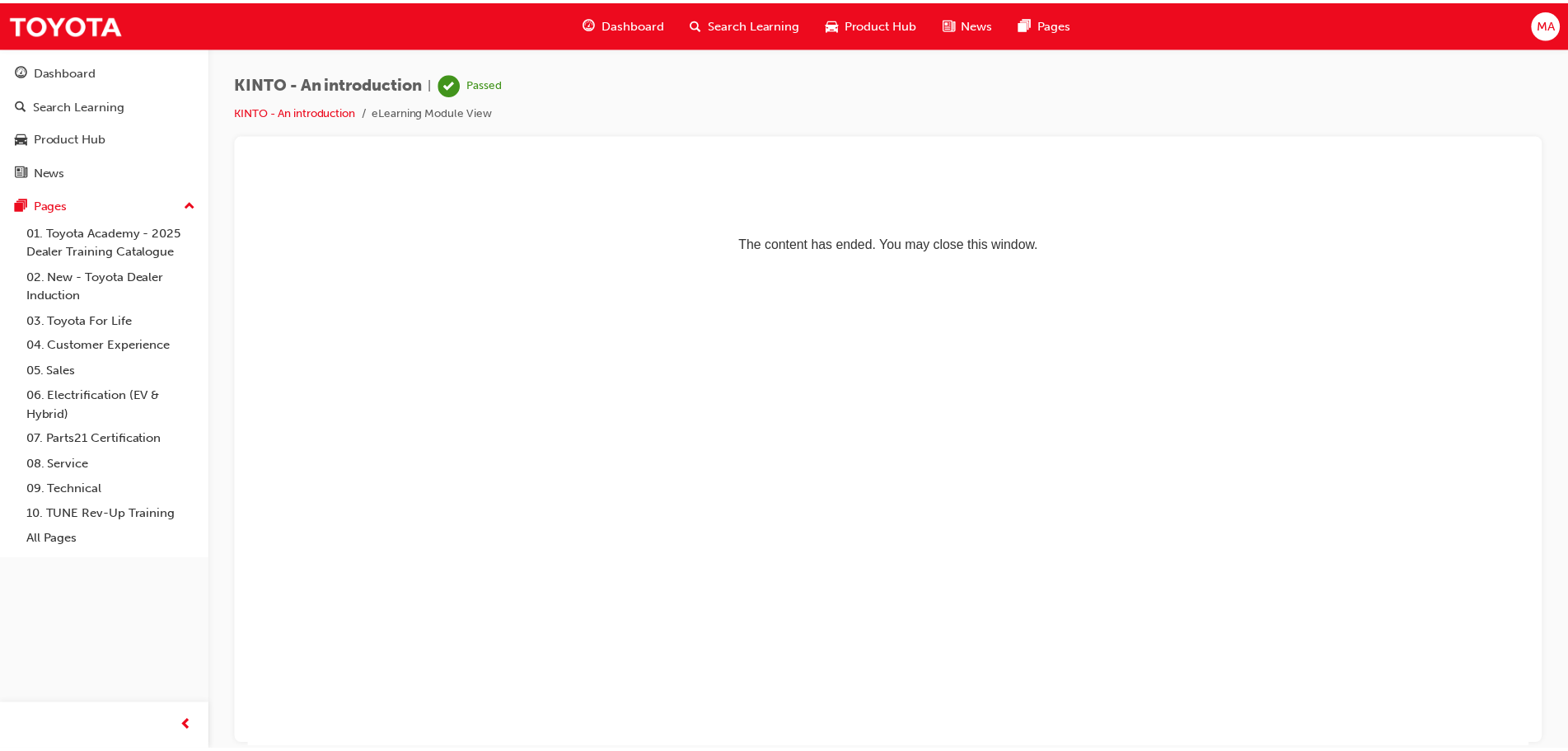 scroll, scrollTop: 0, scrollLeft: 0, axis: both 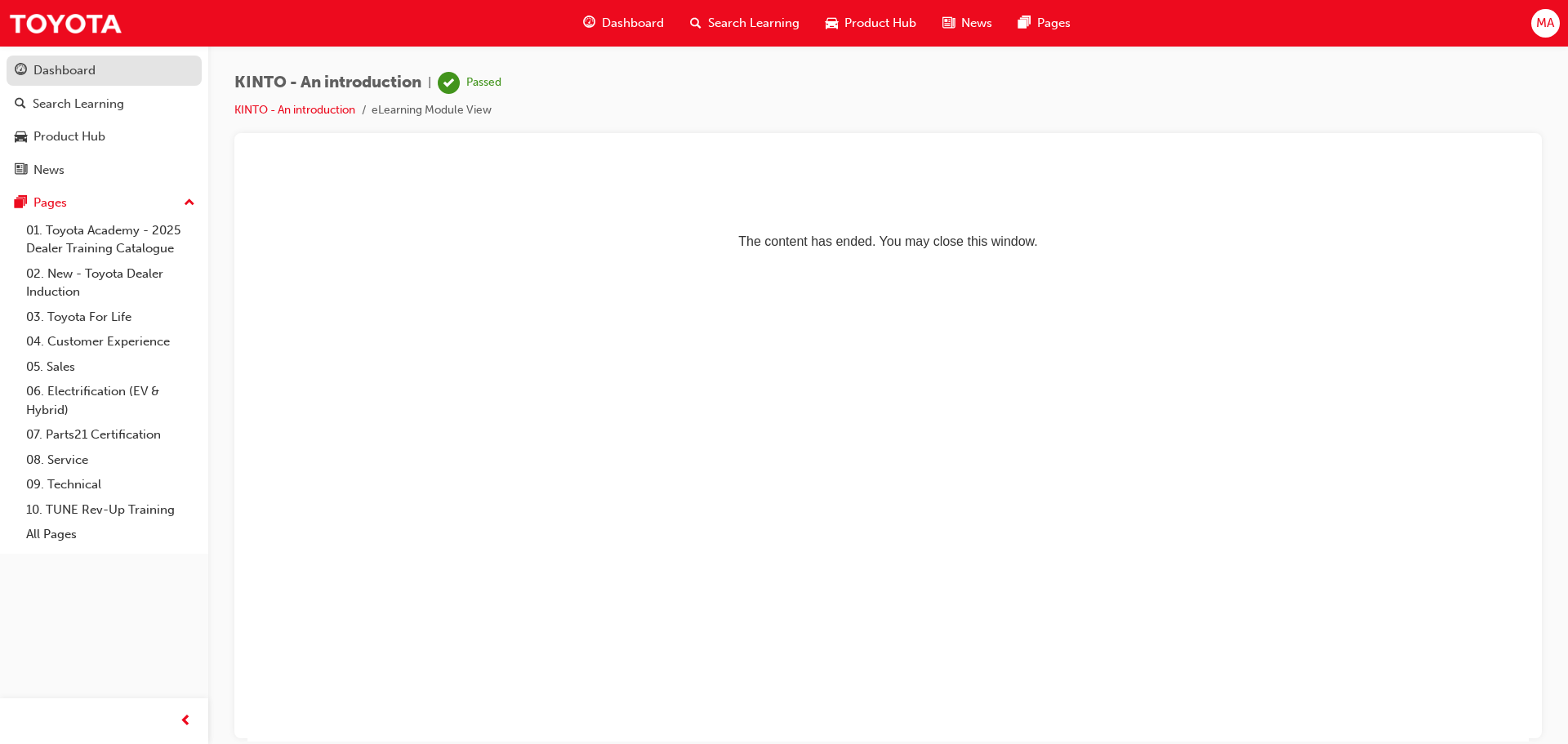 click on "Dashboard" at bounding box center [65, 70] 